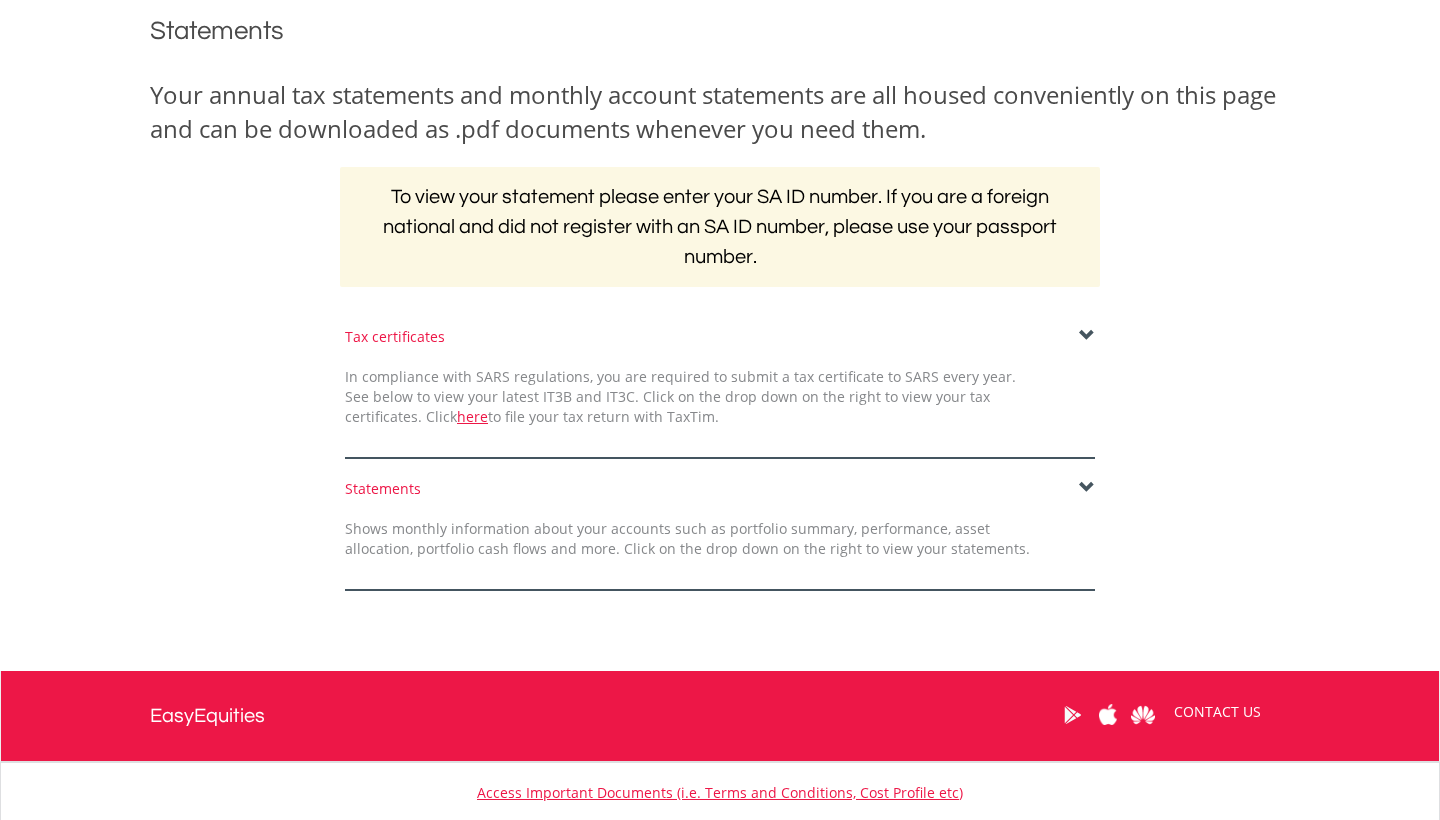 scroll, scrollTop: 274, scrollLeft: 0, axis: vertical 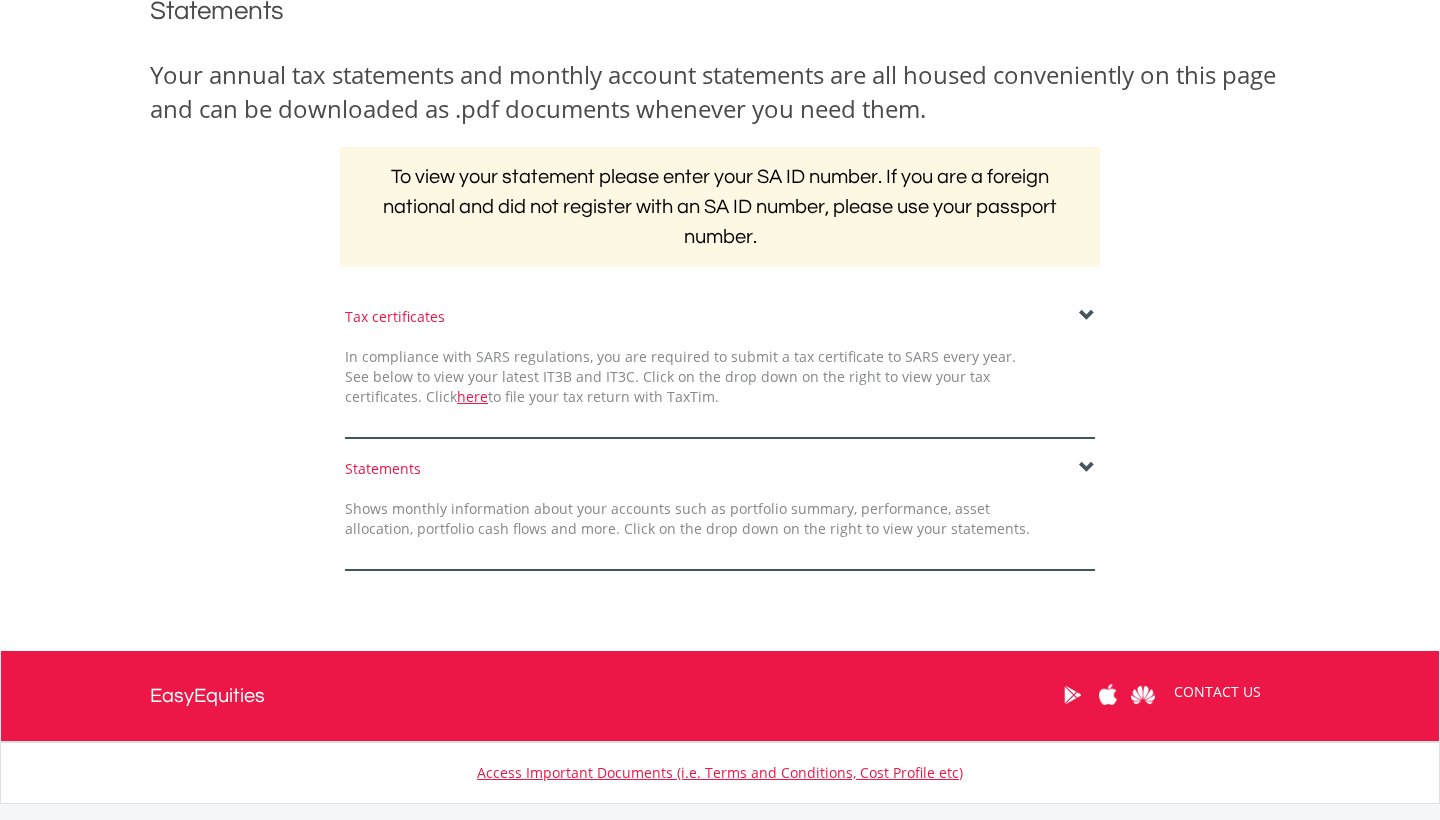 click at bounding box center [1087, 468] 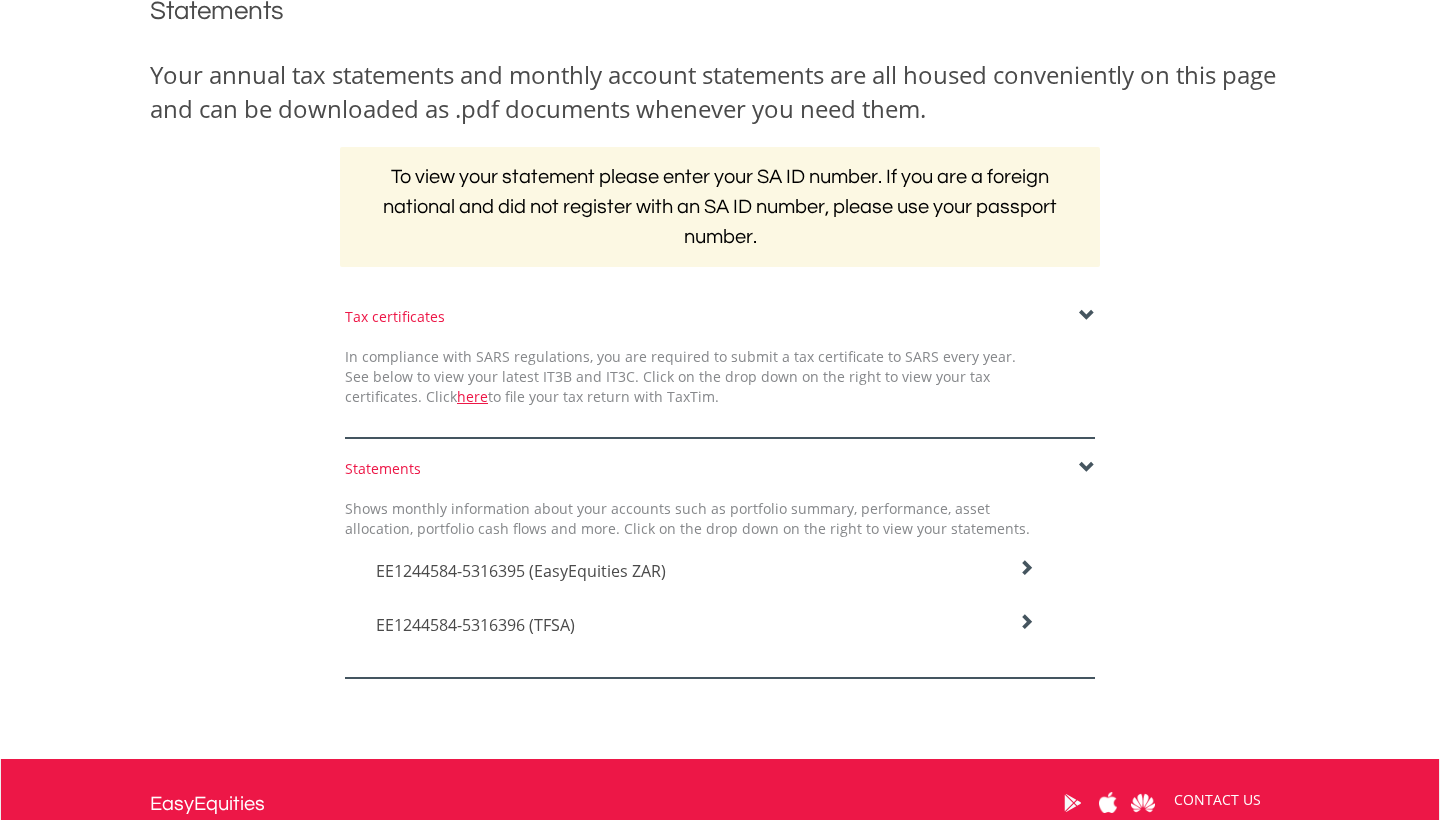click on "EE1244584-5316395 (EasyEquities ZAR)" at bounding box center (705, 571) 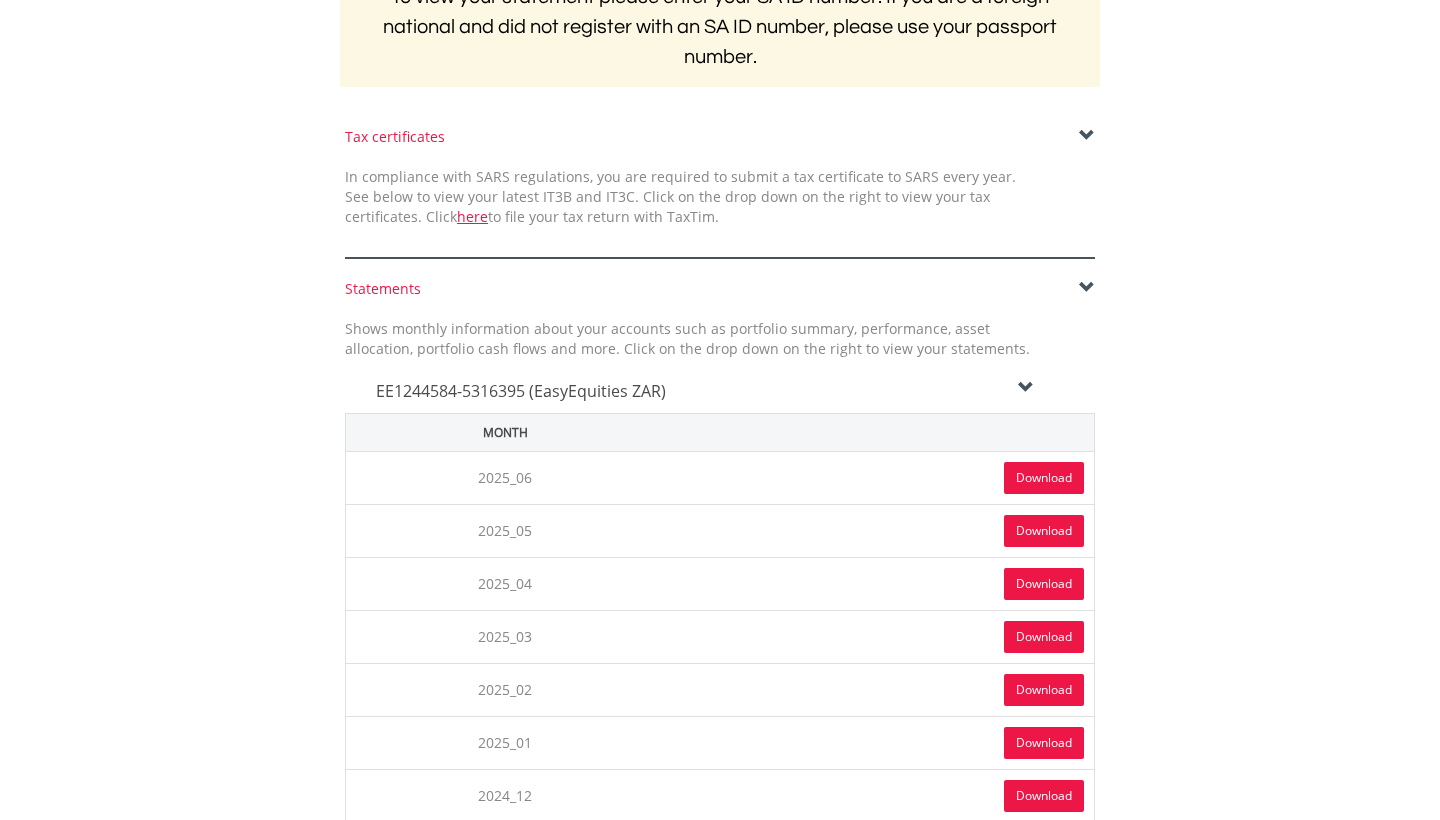 scroll, scrollTop: 464, scrollLeft: 0, axis: vertical 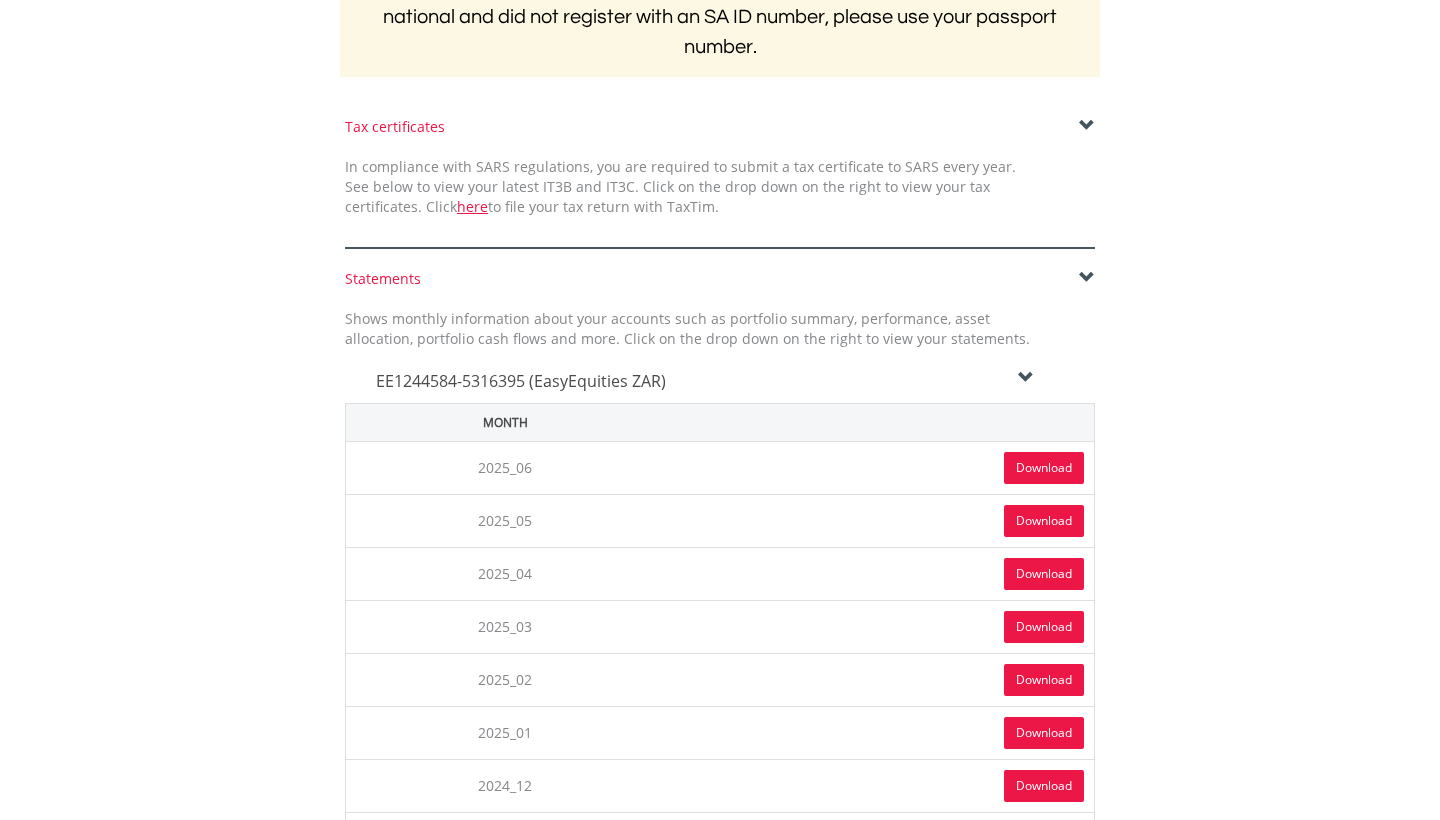 click on "Download" at bounding box center (1044, 468) 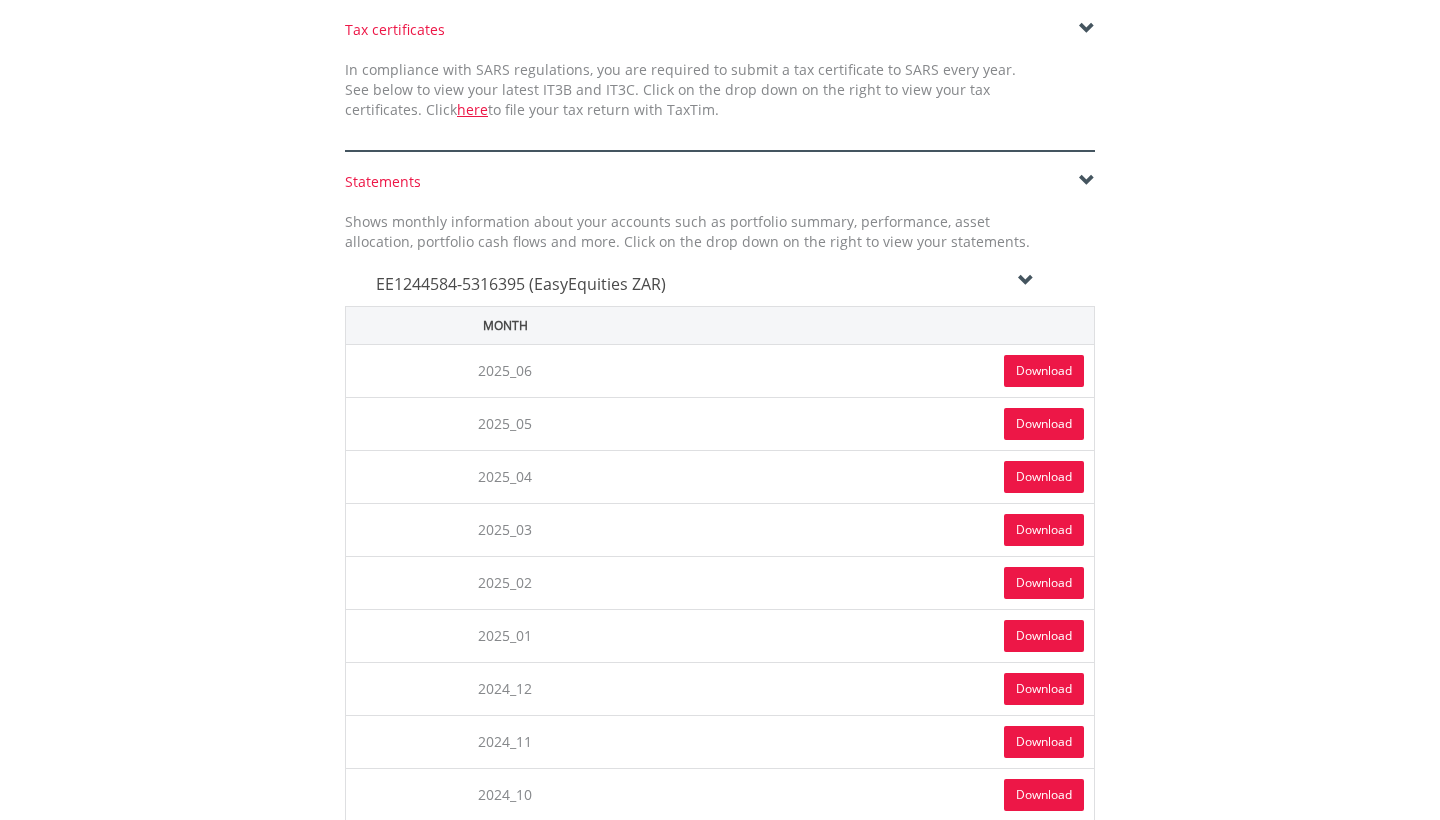 scroll, scrollTop: 562, scrollLeft: 0, axis: vertical 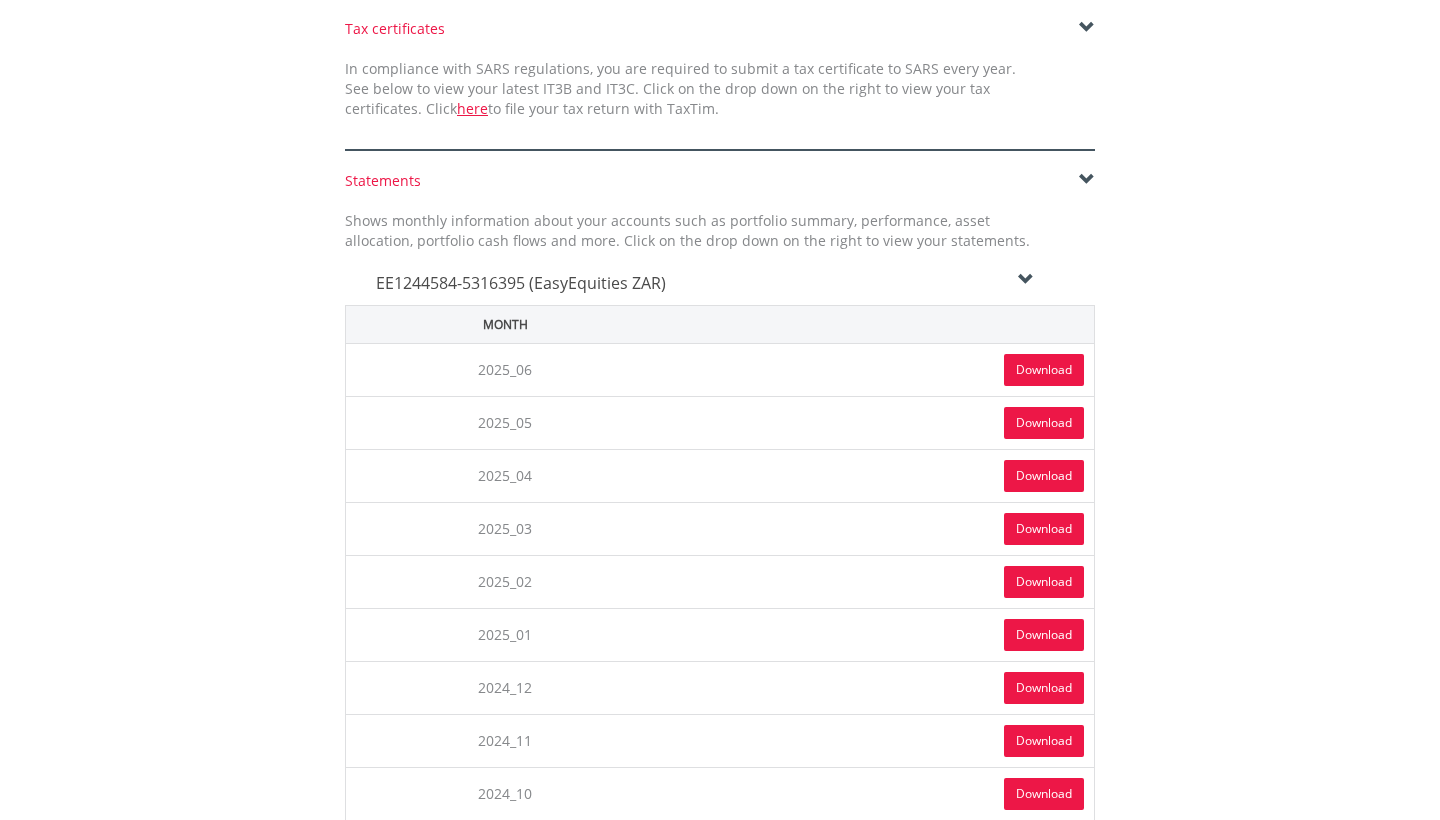 click on "Download" at bounding box center (1044, 423) 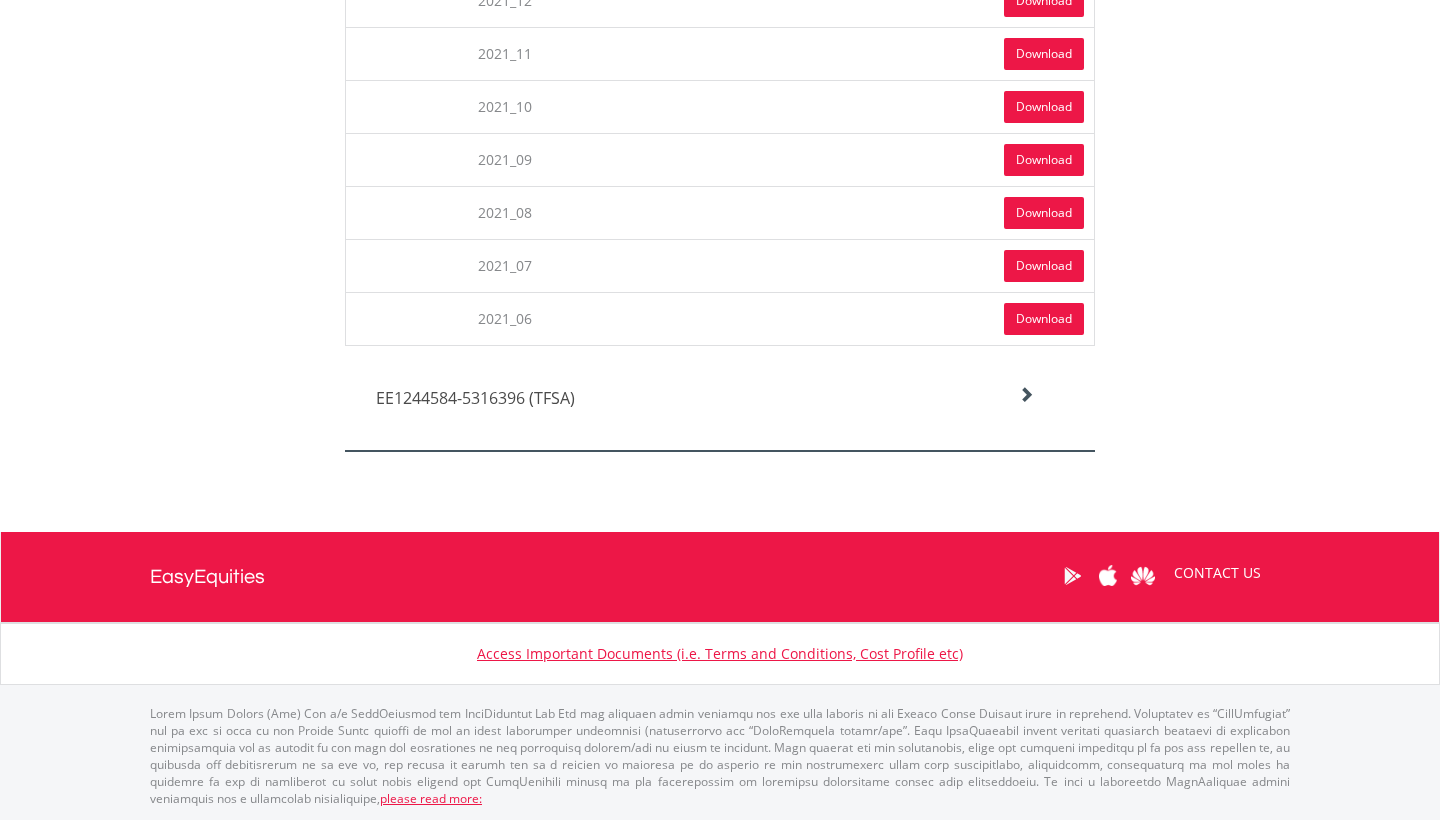 scroll, scrollTop: 3156, scrollLeft: 0, axis: vertical 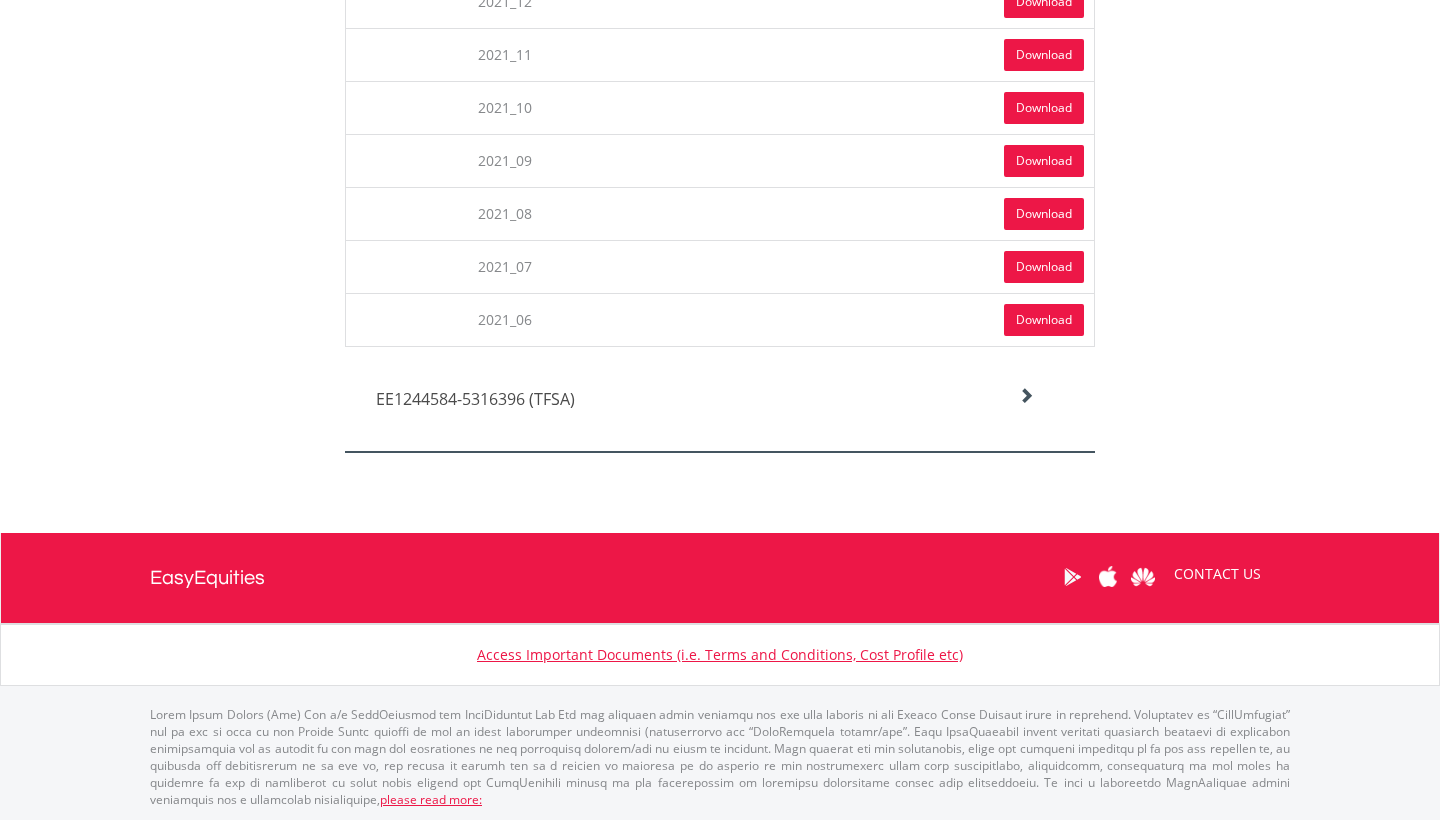 click on "EE1244584-5316396 (TFSA)" at bounding box center (475, 399) 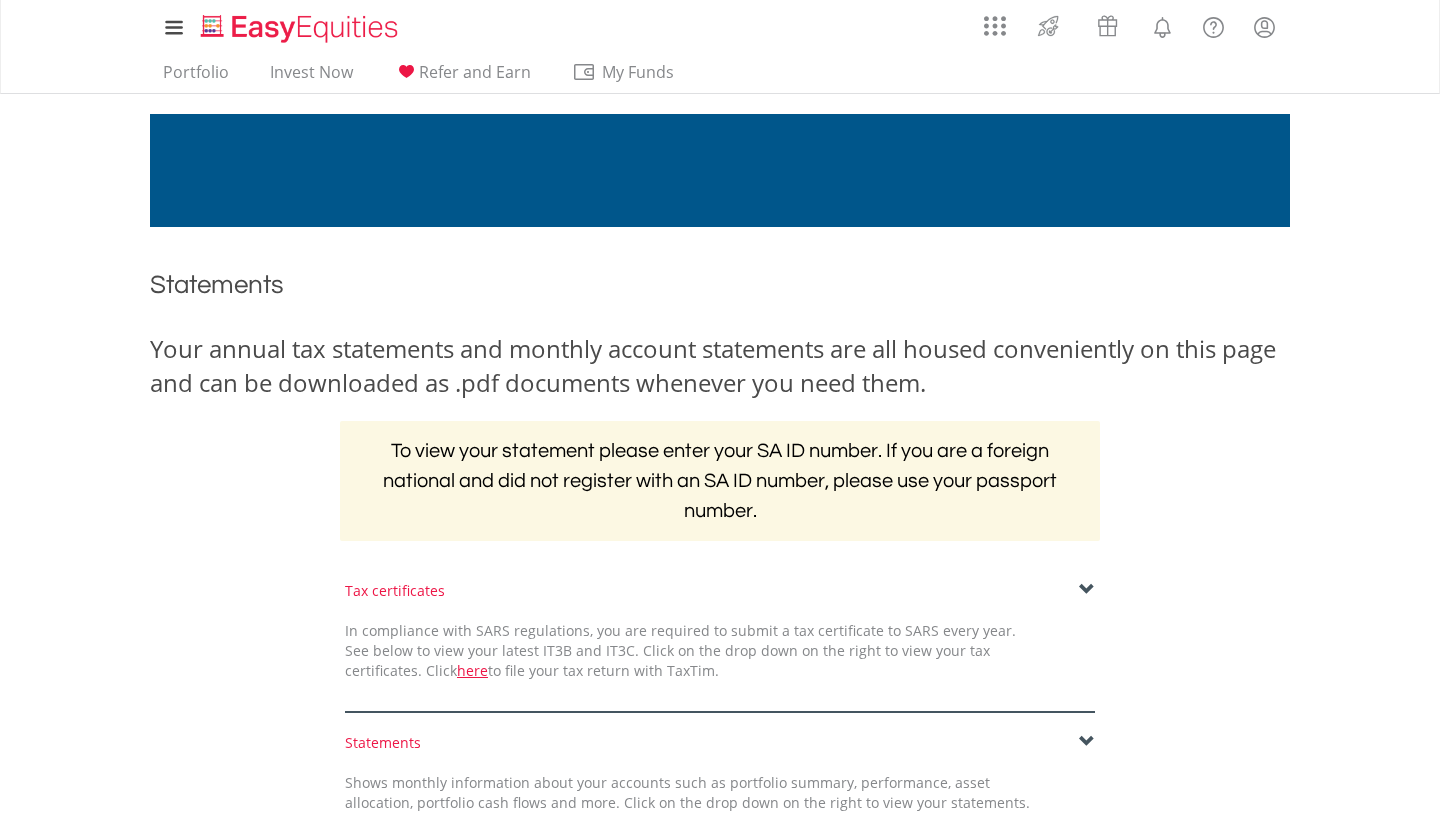scroll, scrollTop: 0, scrollLeft: 0, axis: both 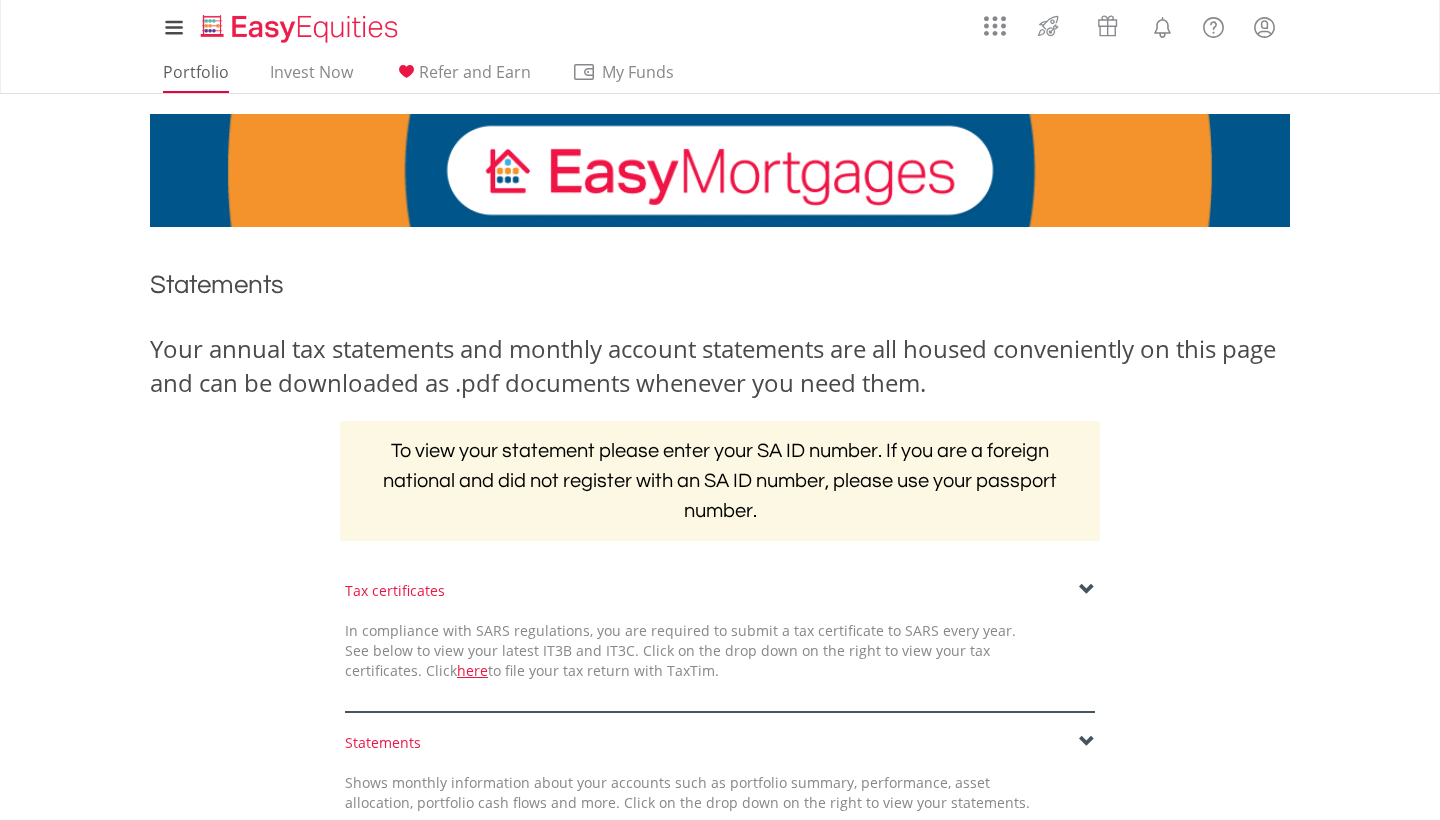 click on "Portfolio" at bounding box center (196, 77) 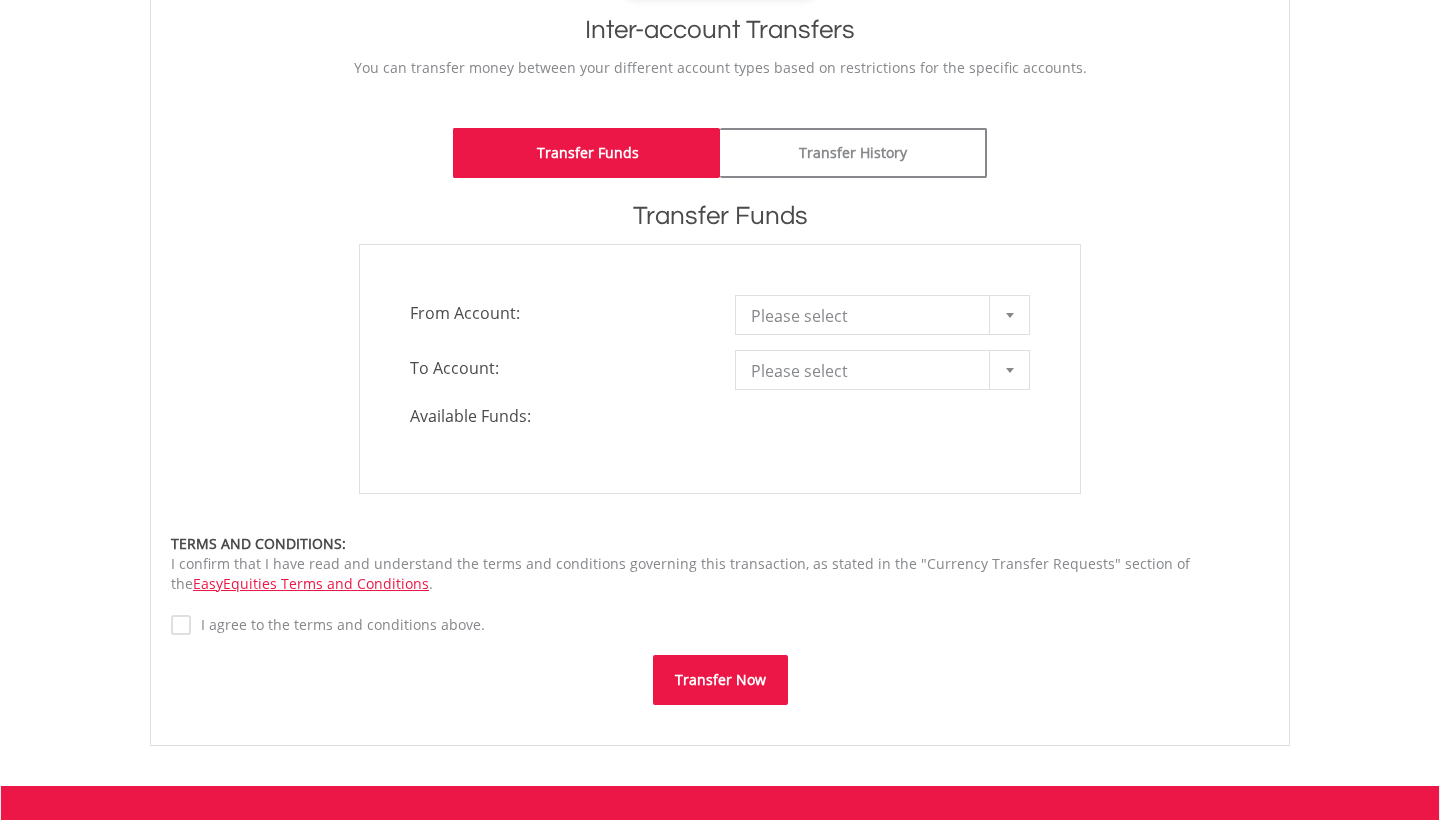 scroll, scrollTop: 421, scrollLeft: 0, axis: vertical 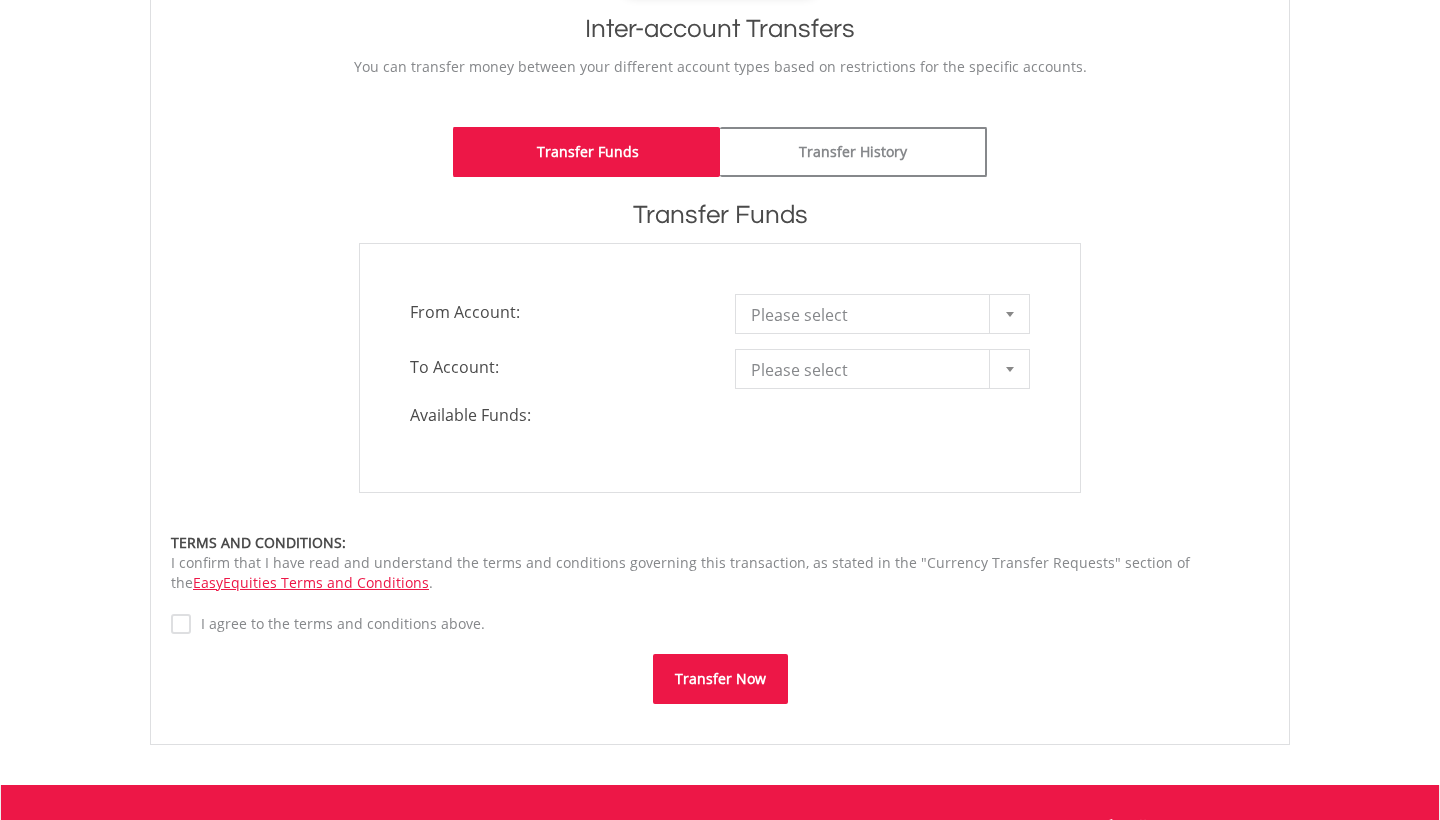 click on "I agree to the terms and conditions above." at bounding box center [338, 624] 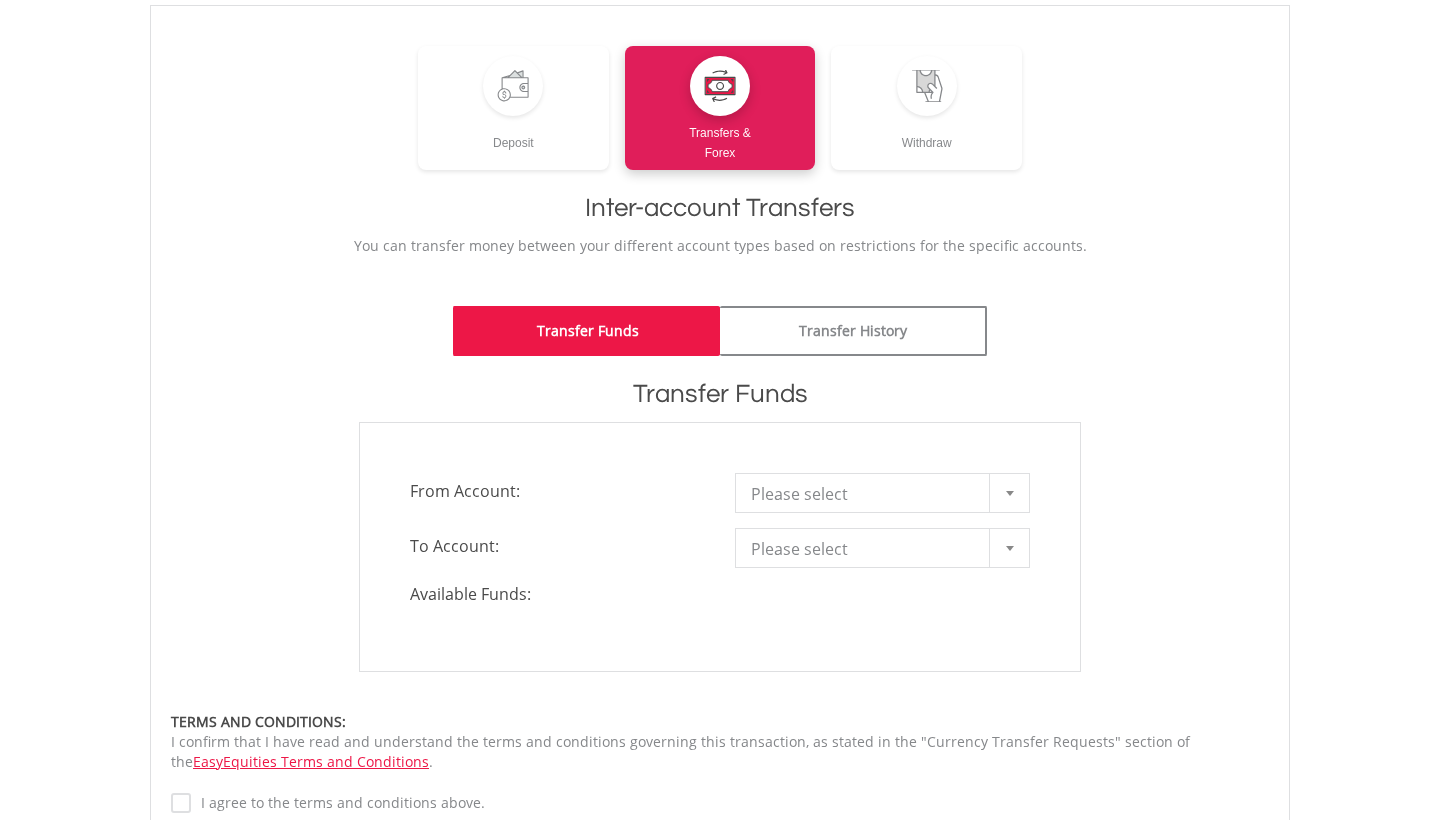 scroll, scrollTop: 226, scrollLeft: 0, axis: vertical 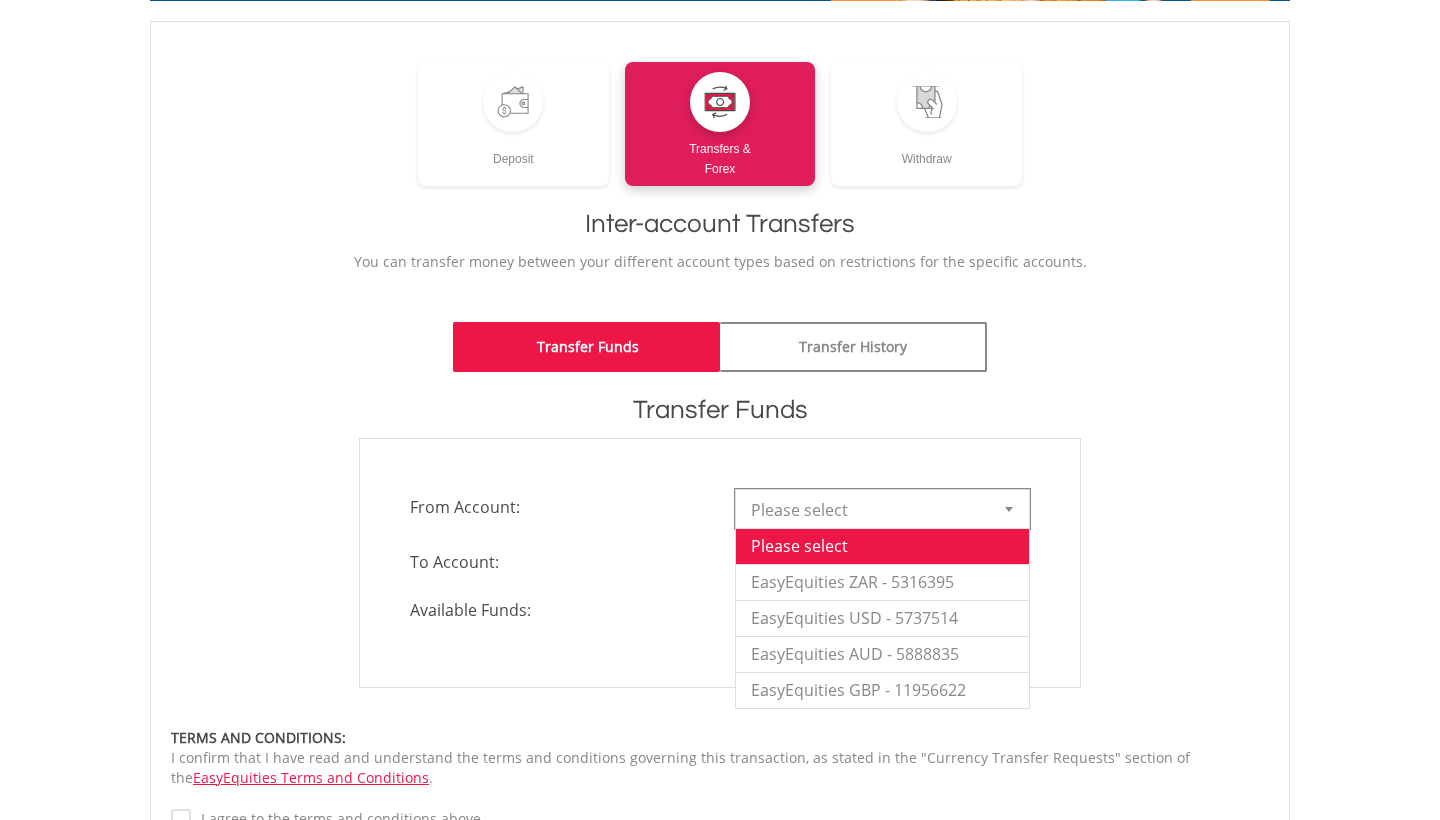 click on "Please select" at bounding box center (867, 510) 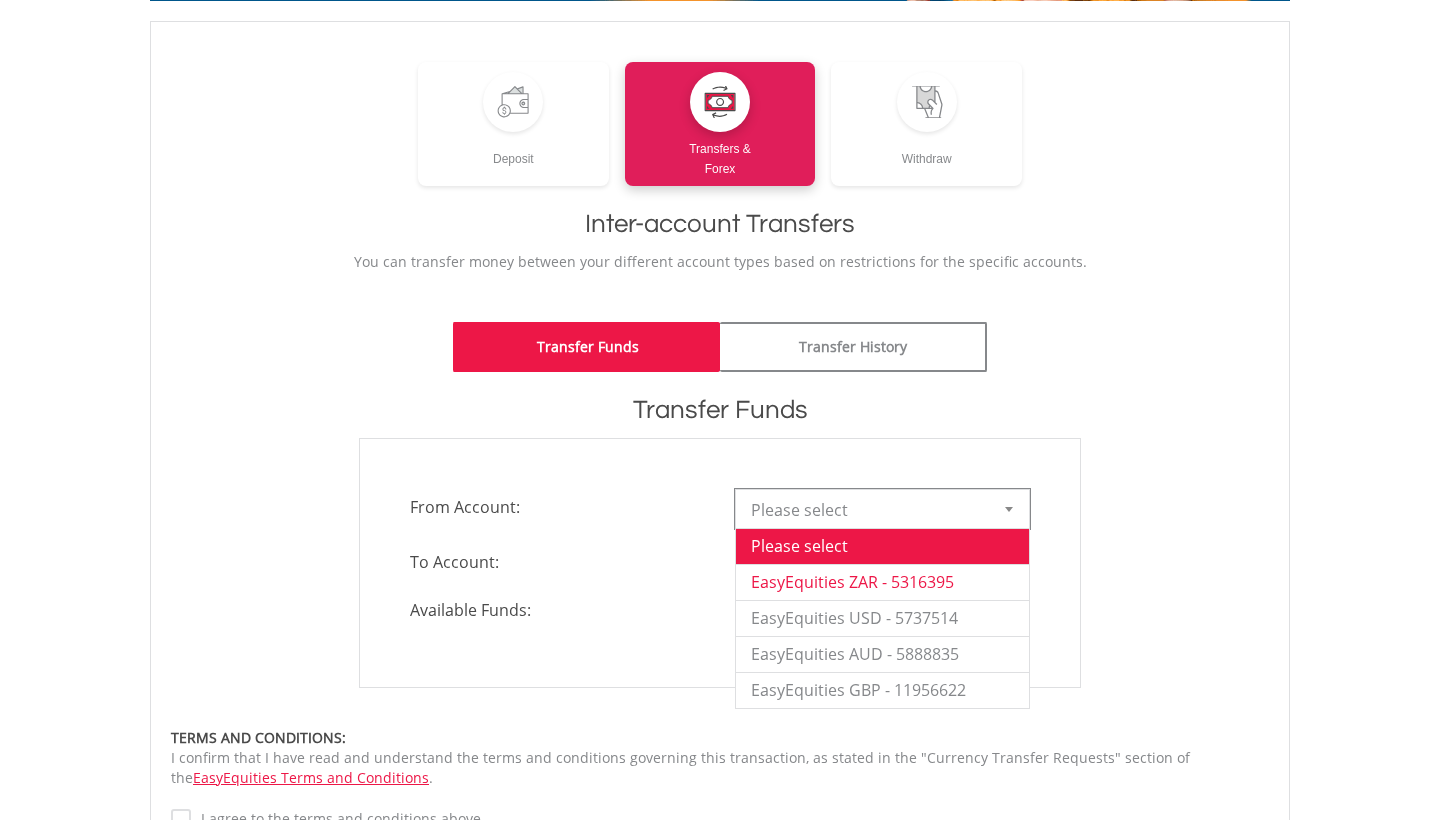 click on "EasyEquities ZAR - 5316395" at bounding box center [882, 582] 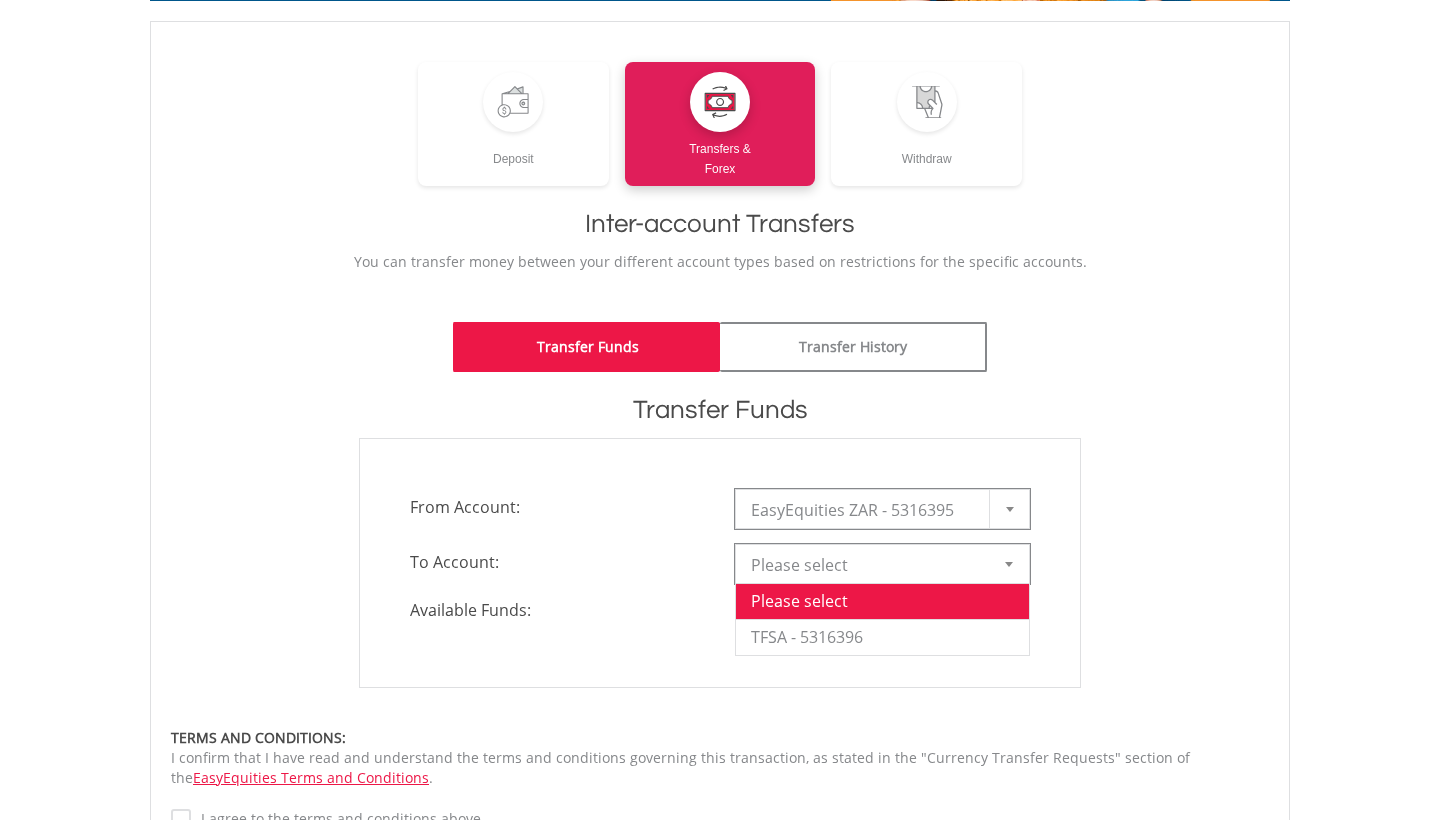 click on "Please select" at bounding box center [867, 565] 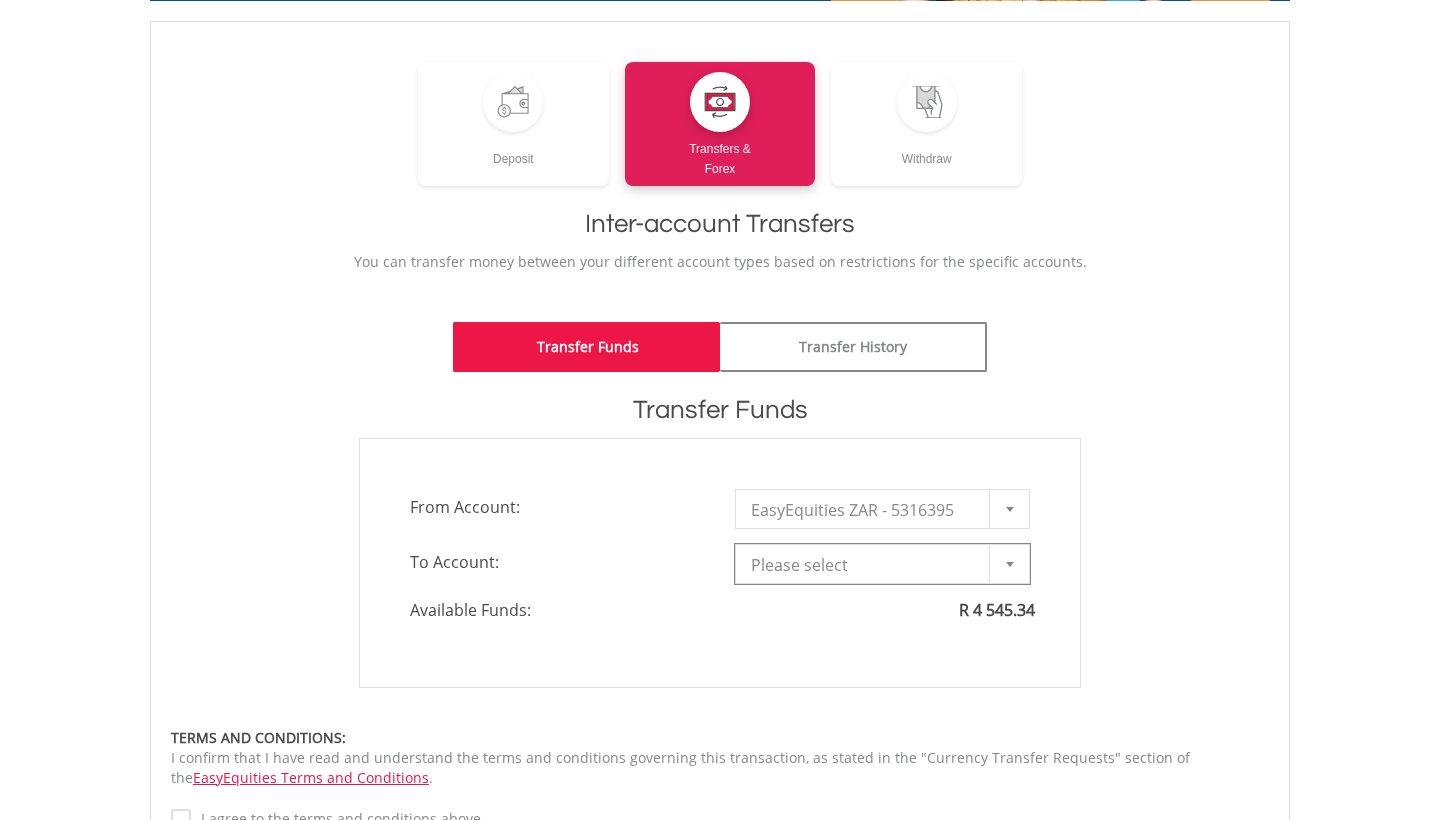 click on "Please select" at bounding box center (867, 565) 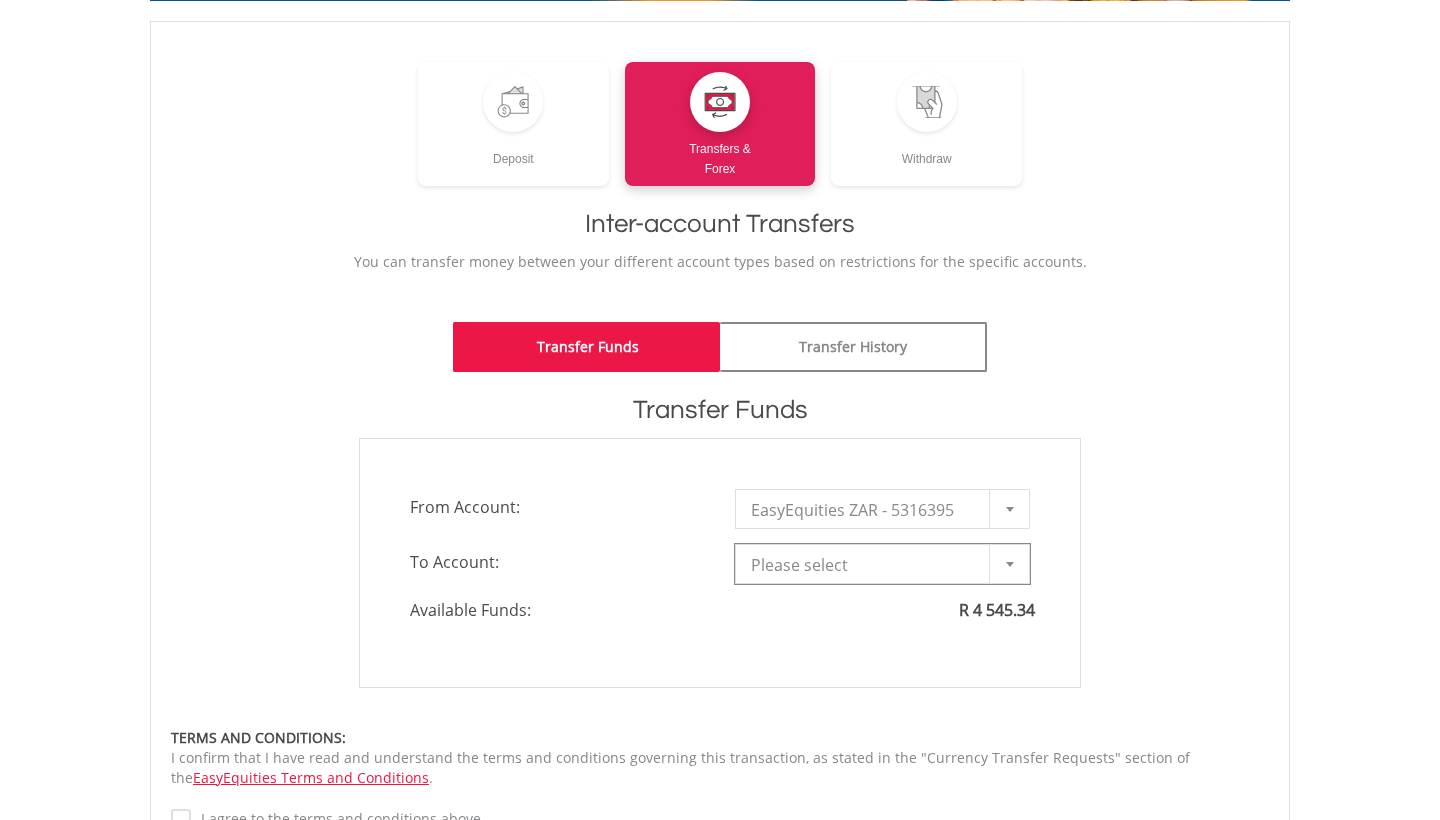 click on "EasyEquities ZAR - 5316395" at bounding box center (867, 510) 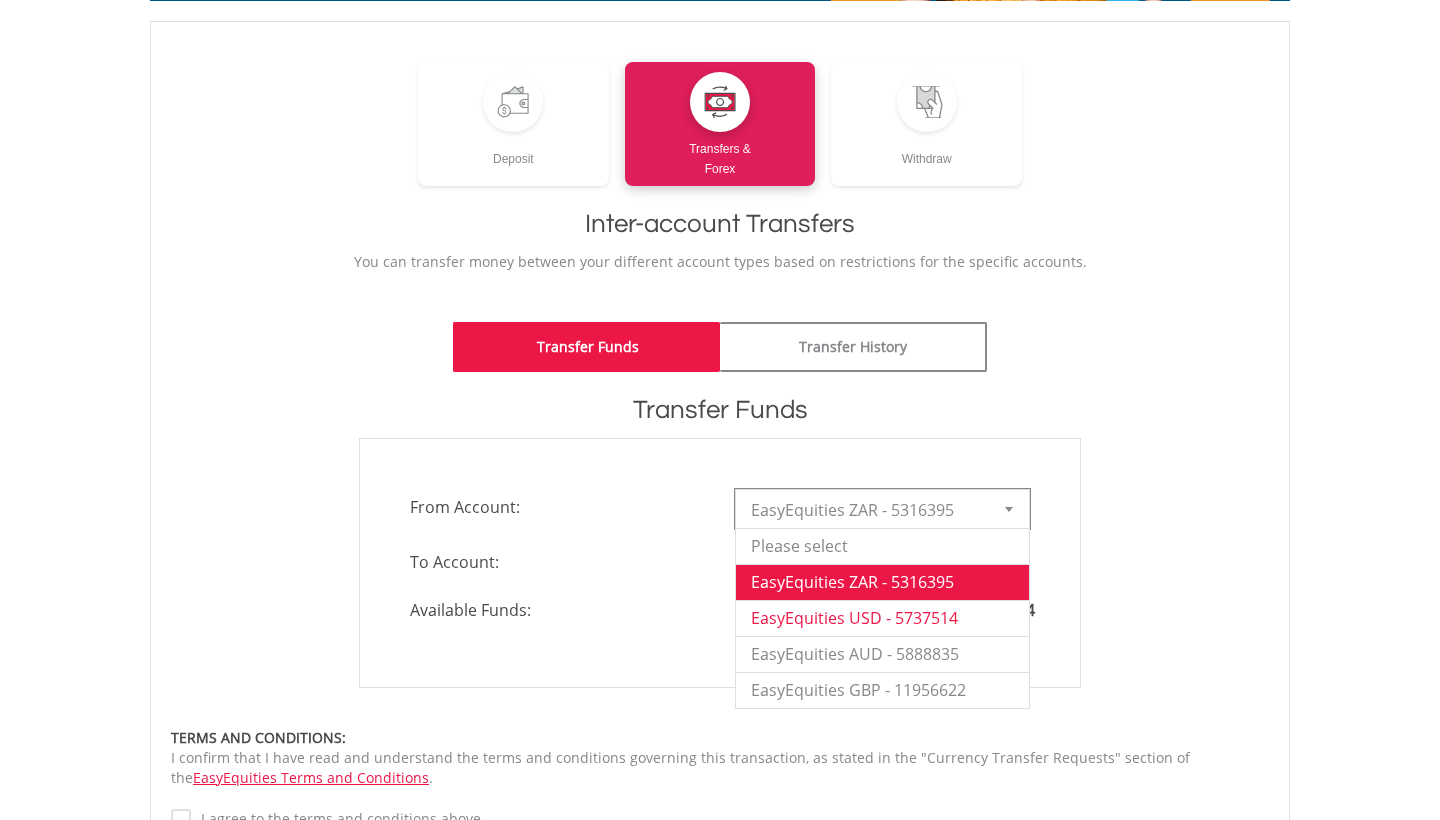 click on "EasyEquities USD - 5737514" at bounding box center [882, 618] 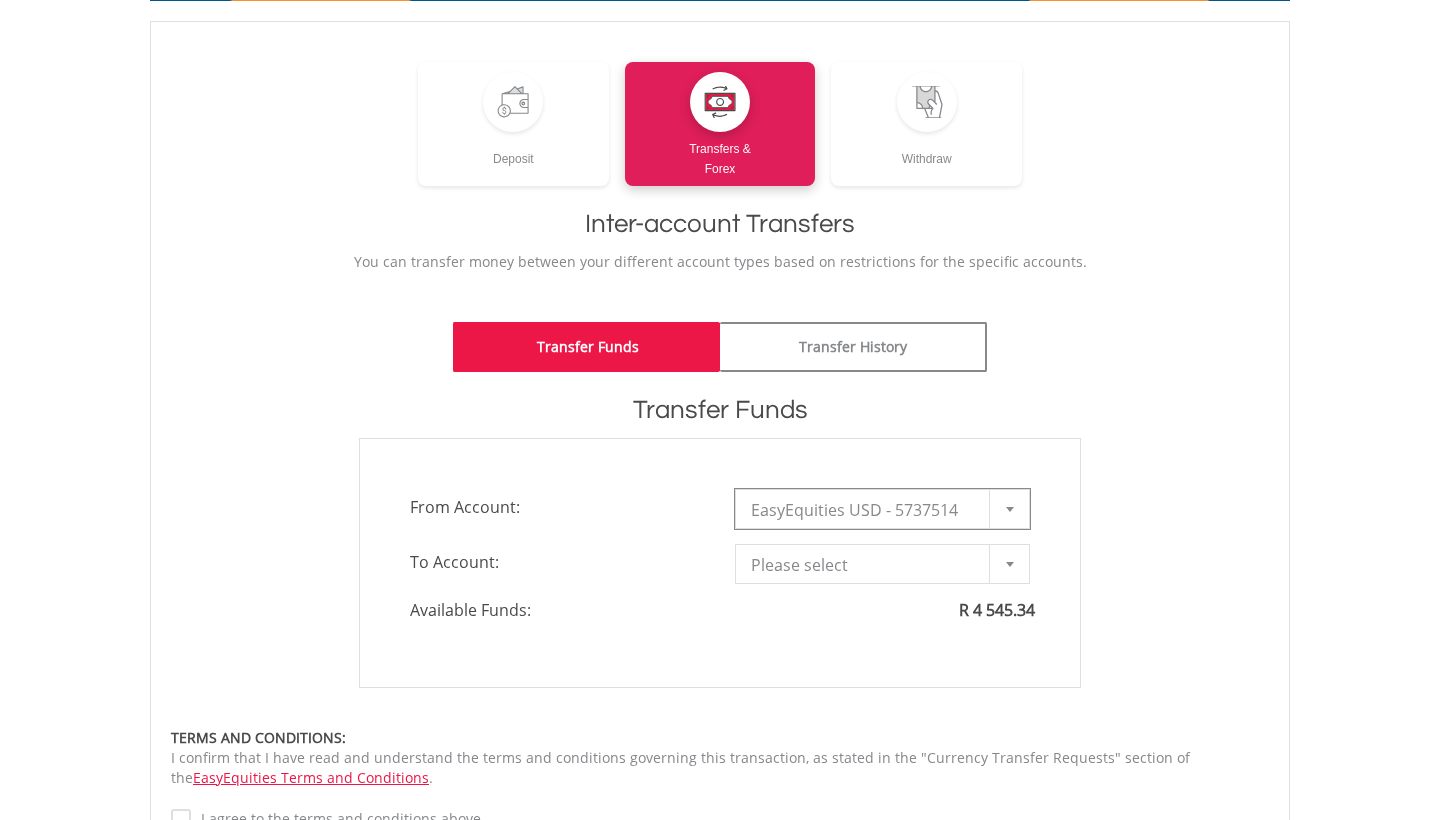 click on "Please select" at bounding box center [867, 565] 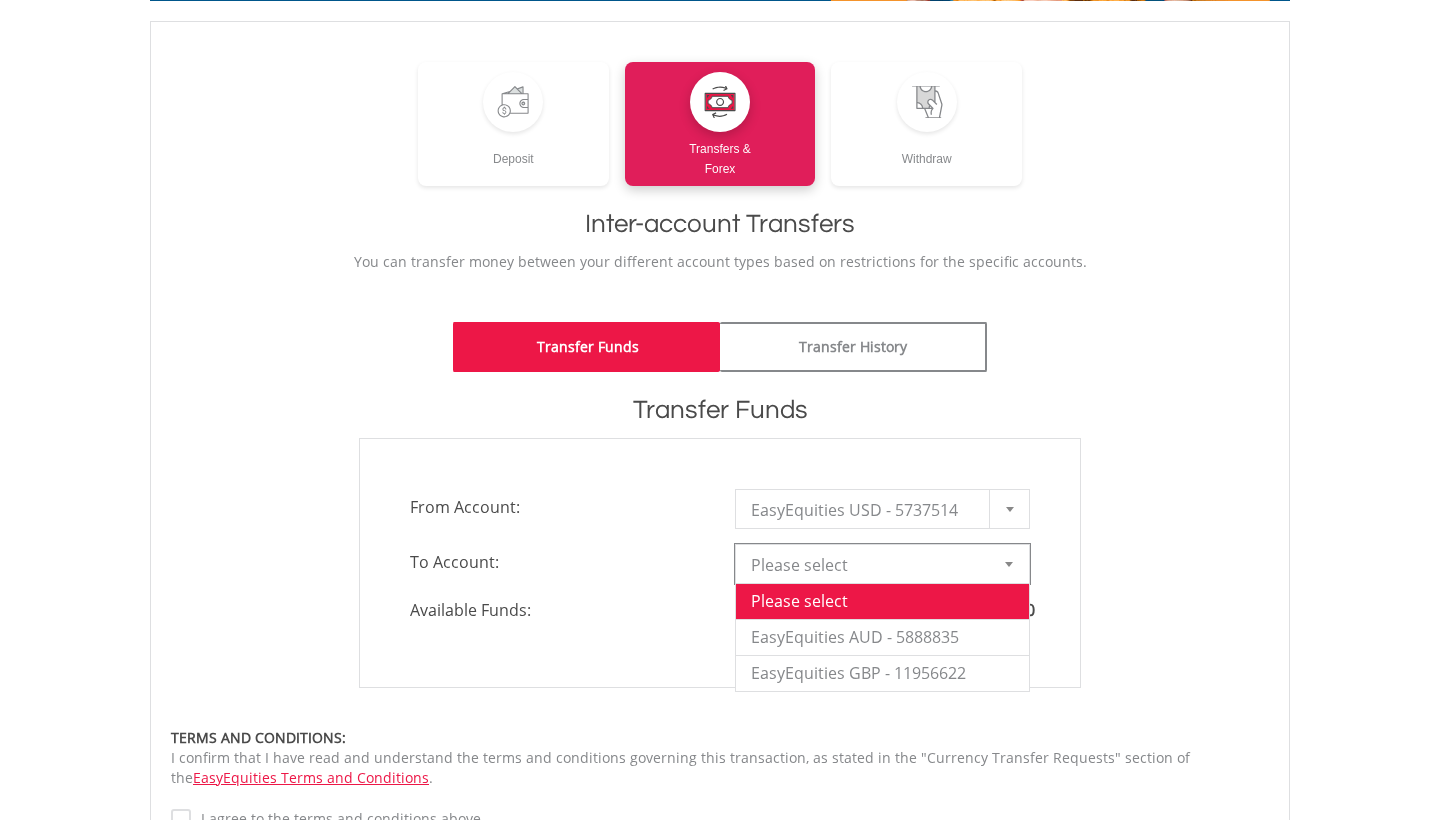click on "**********" at bounding box center [720, 563] 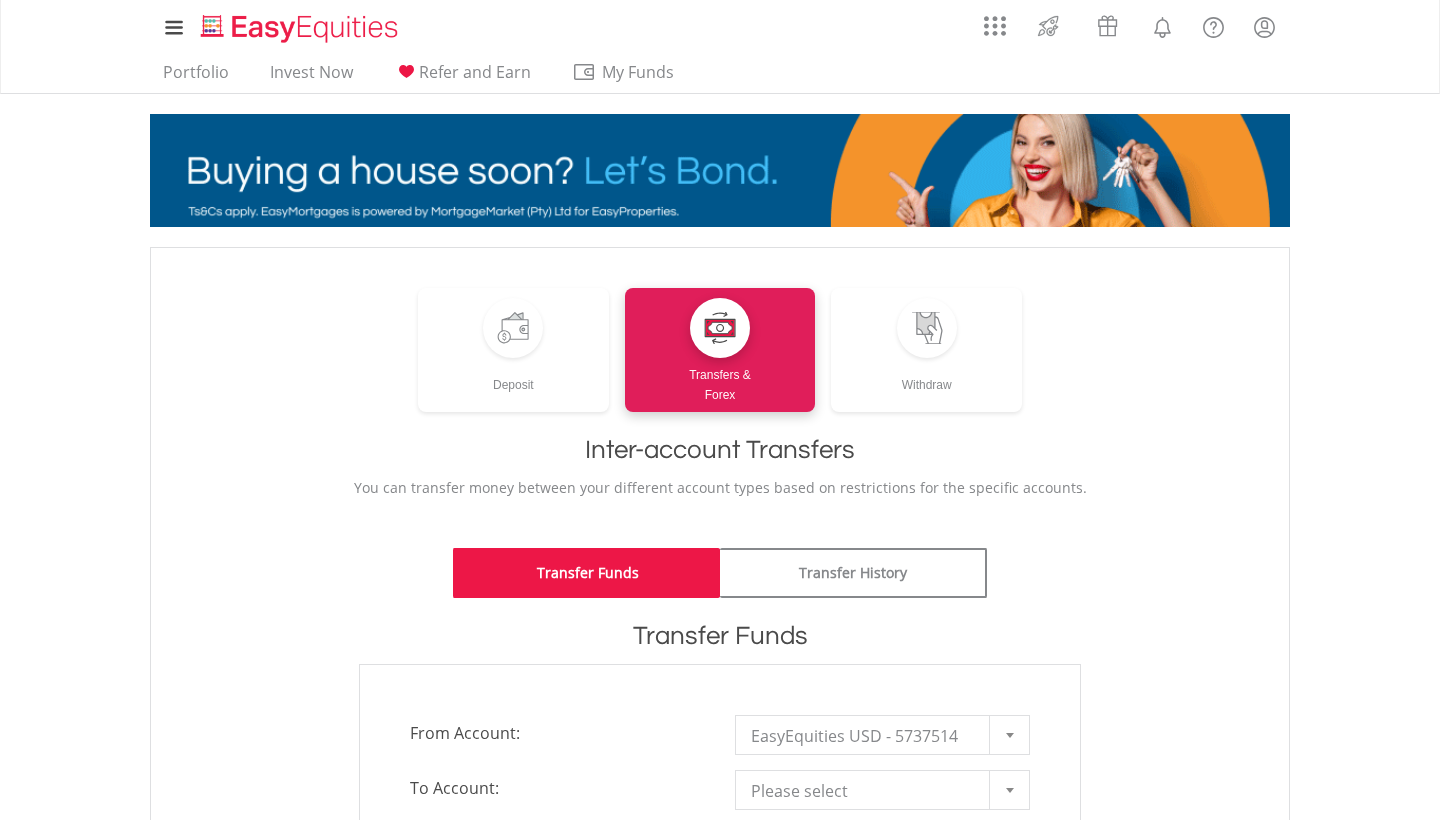 scroll, scrollTop: 0, scrollLeft: 0, axis: both 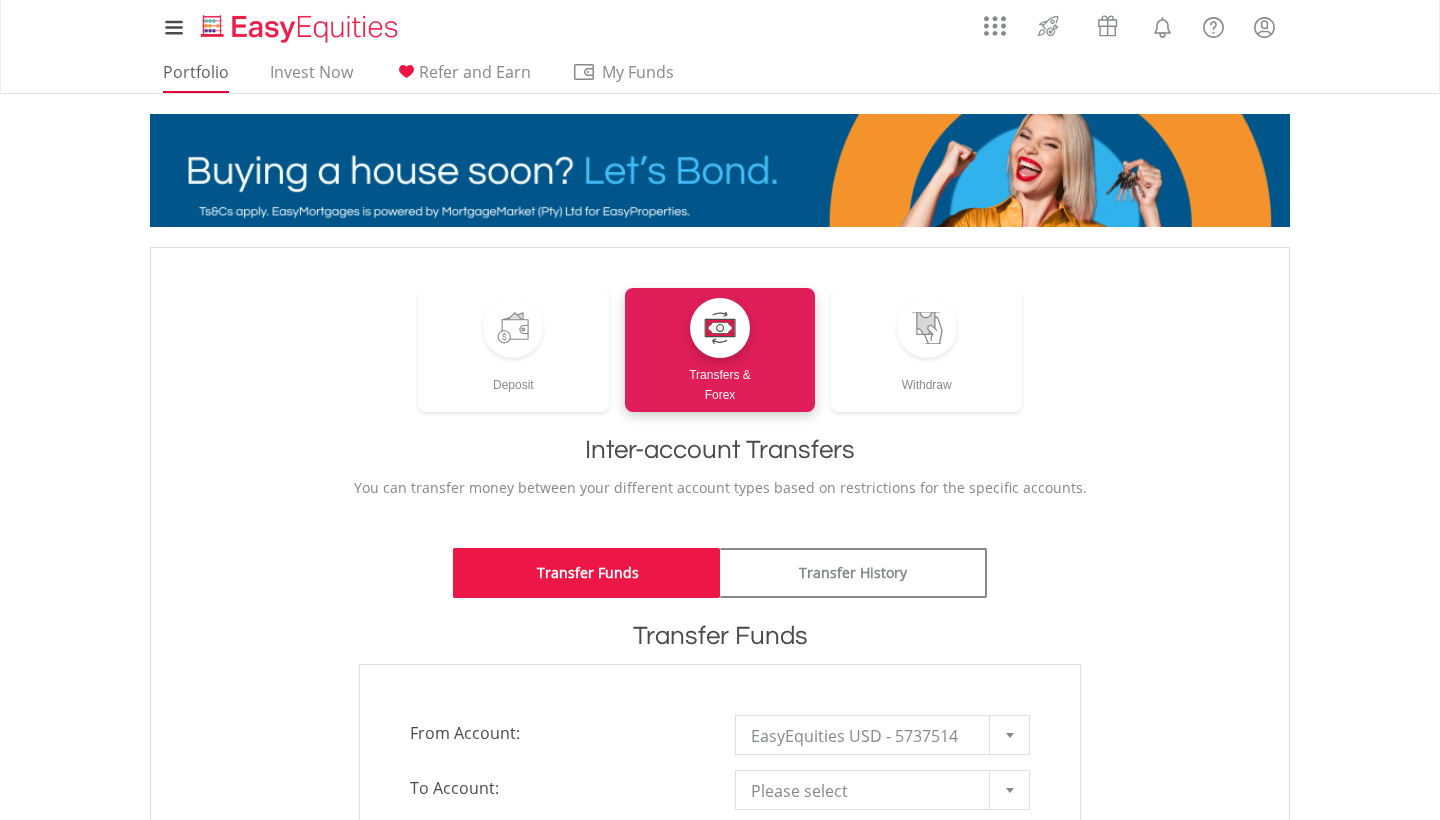 click on "Portfolio" at bounding box center [196, 77] 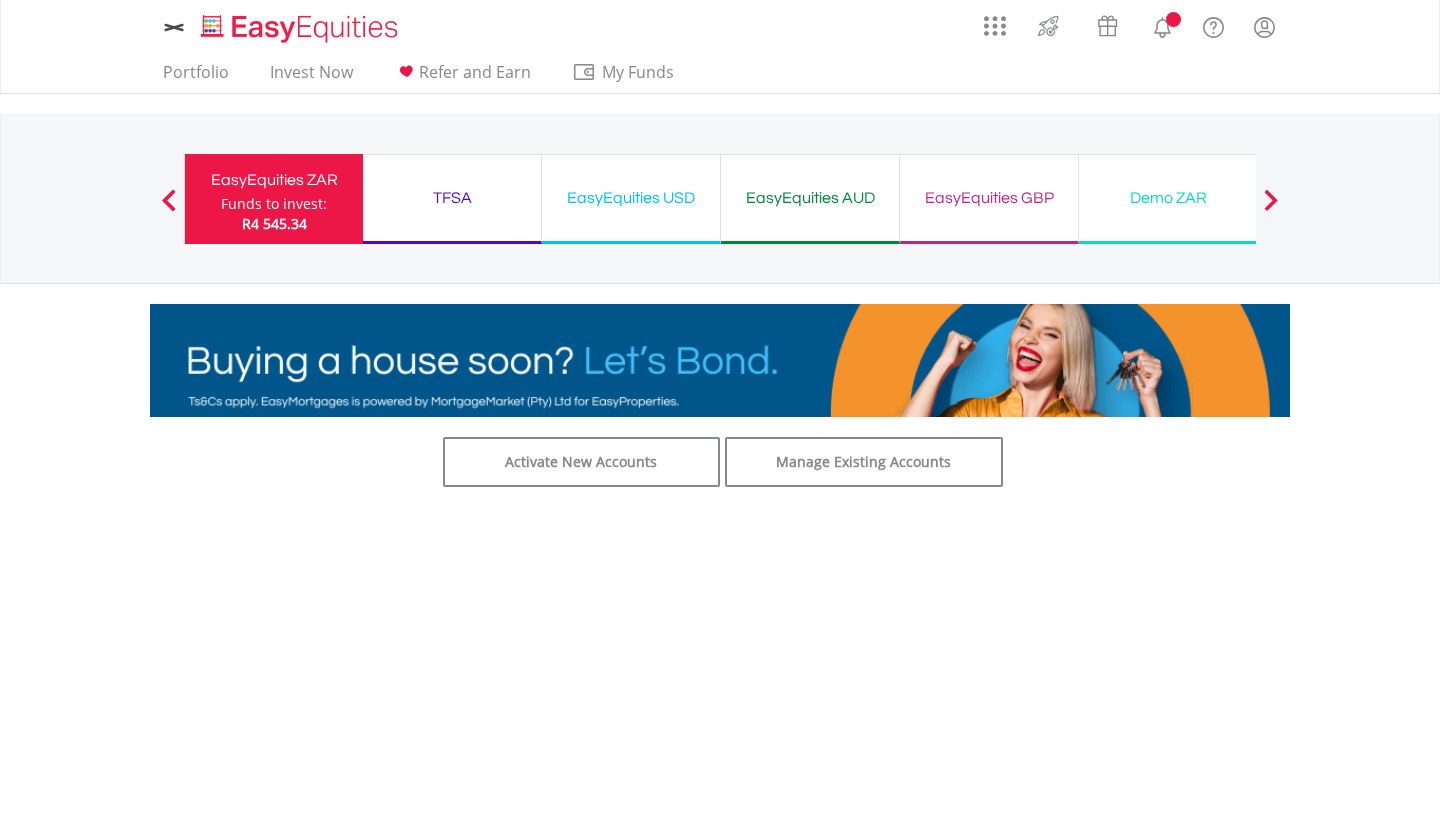 scroll, scrollTop: 0, scrollLeft: 0, axis: both 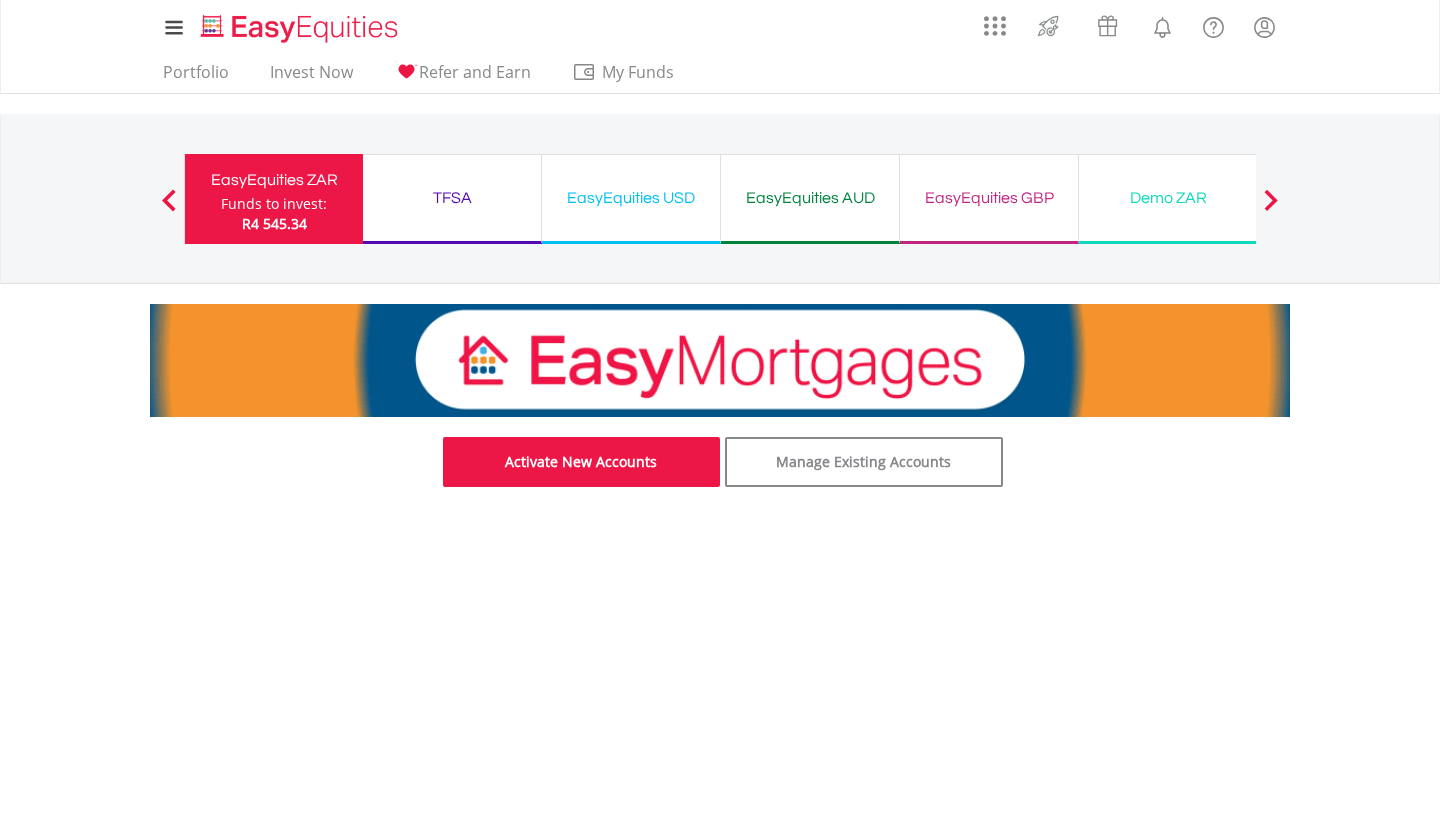 click on "Activate New Accounts" at bounding box center (582, 462) 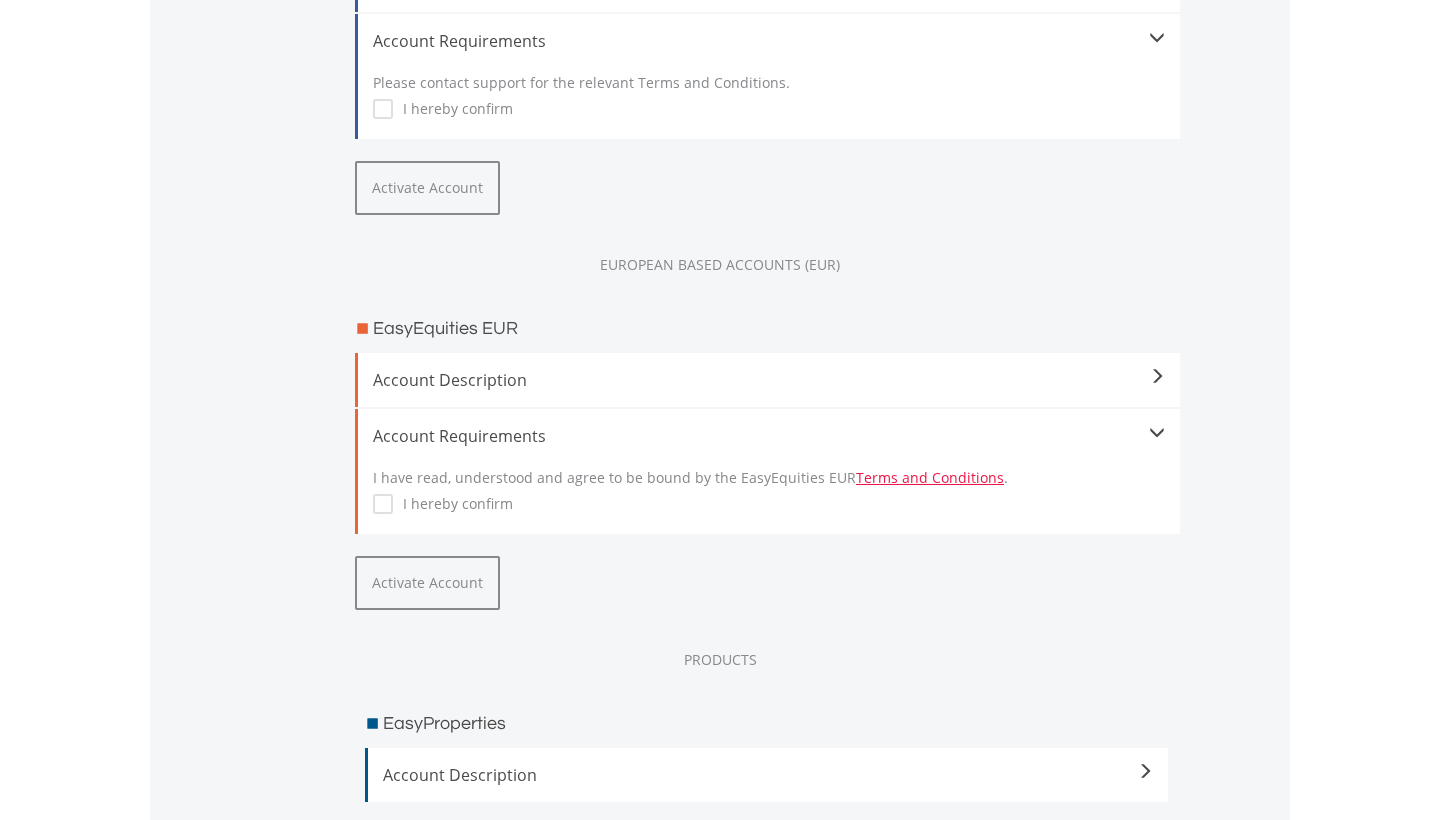 scroll, scrollTop: 2032, scrollLeft: 0, axis: vertical 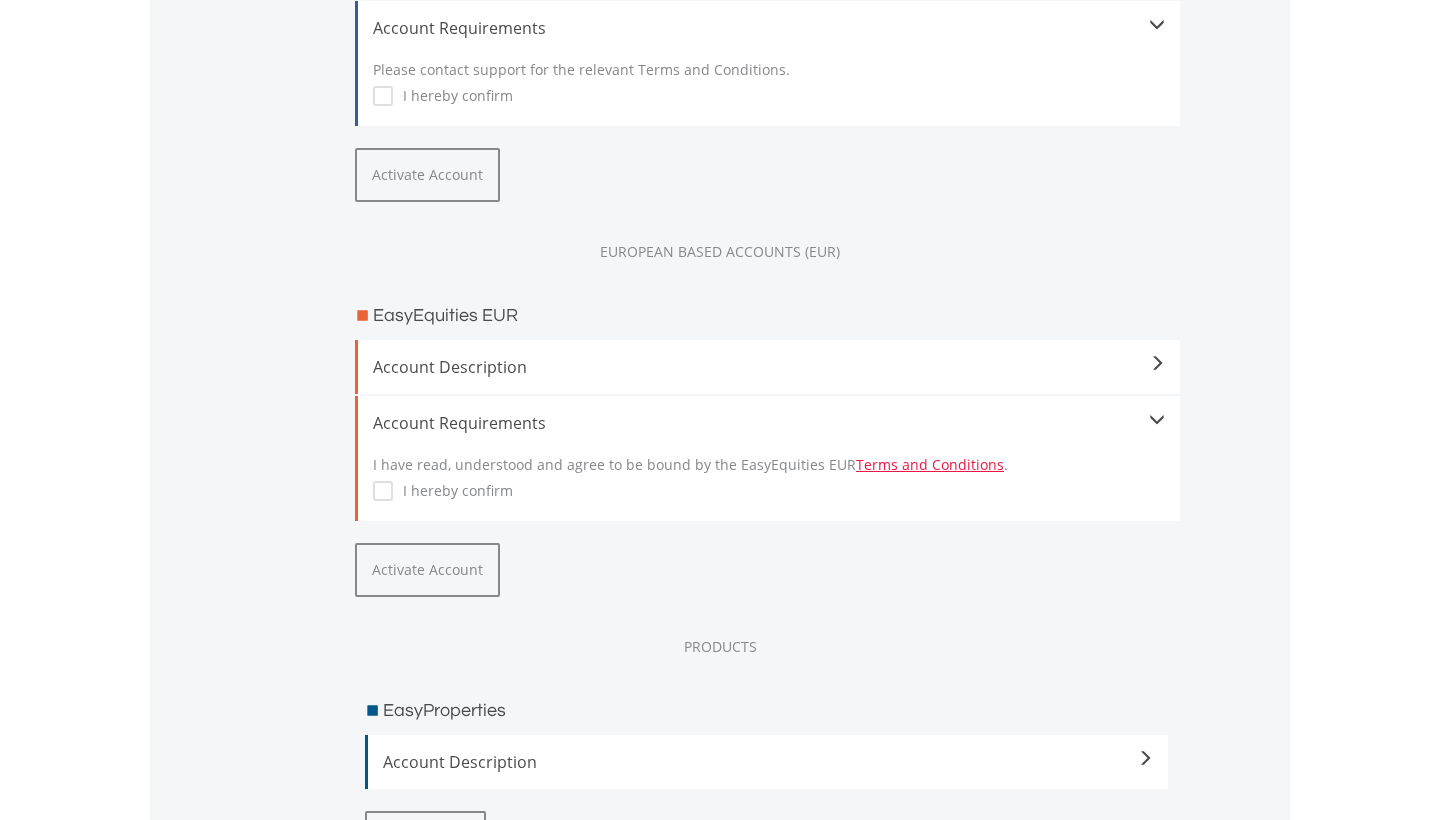 click on "I hereby confirm" at bounding box center (453, 491) 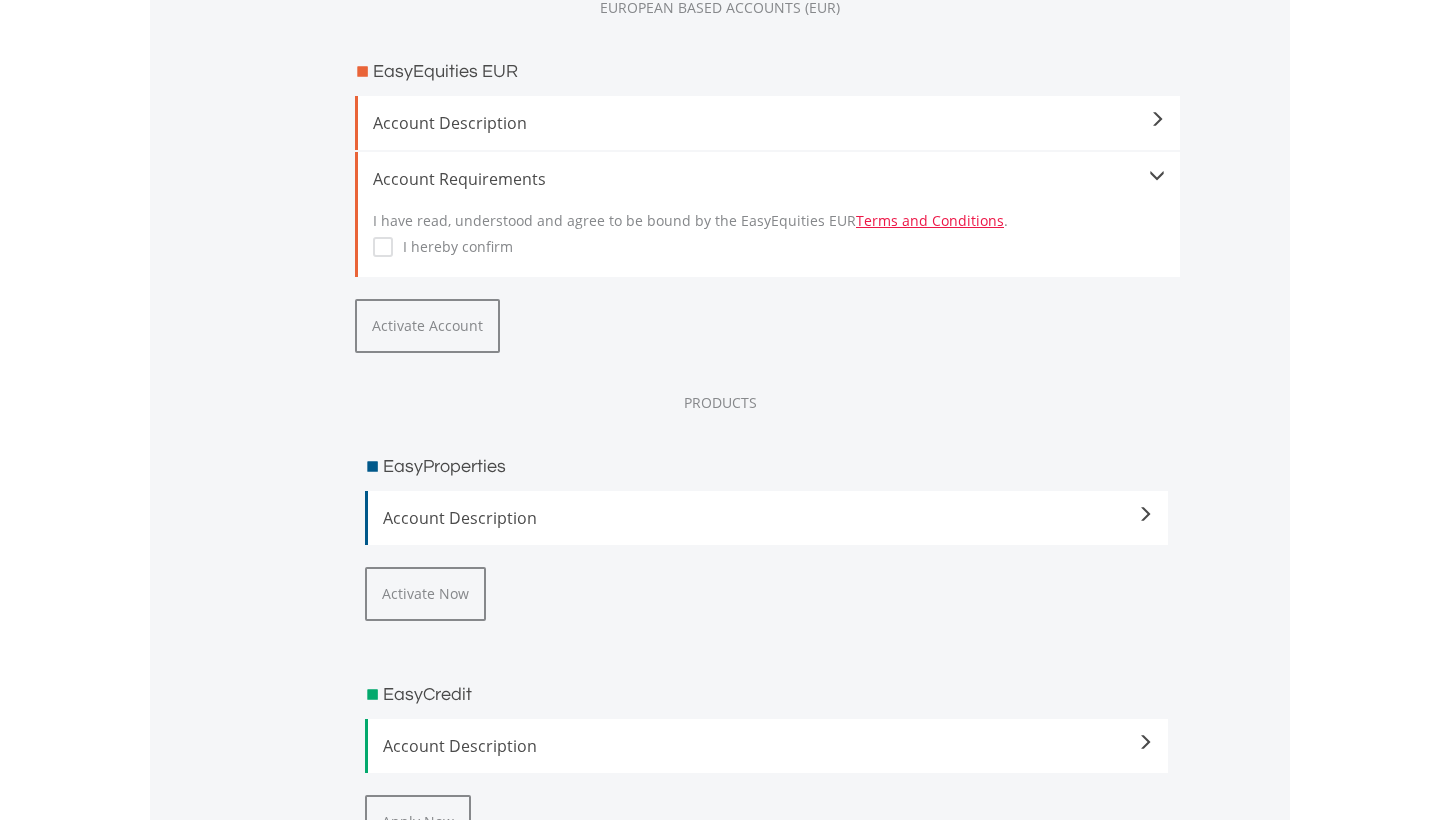 scroll, scrollTop: 2274, scrollLeft: 0, axis: vertical 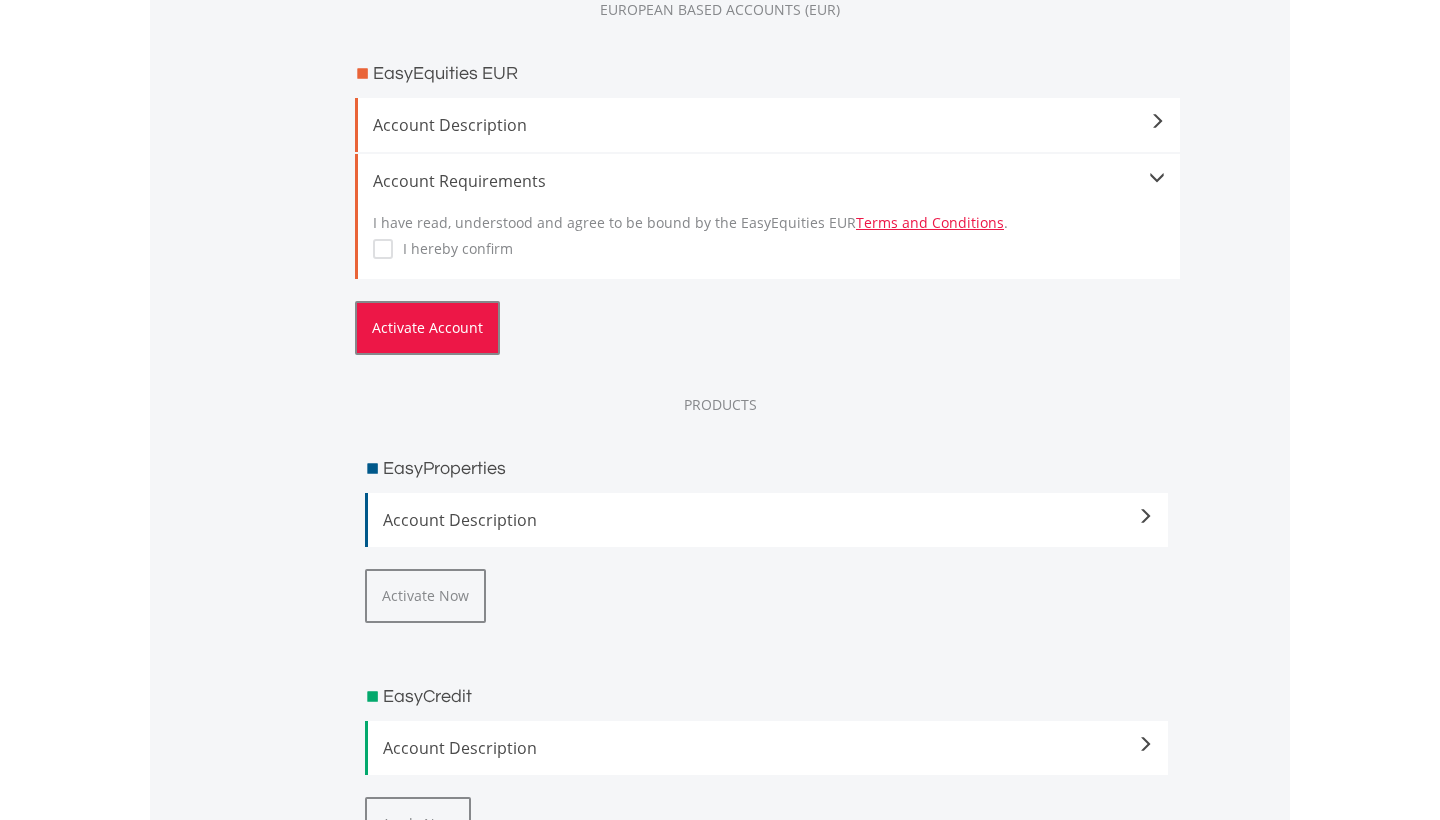 click on "Activate Account" at bounding box center [427, 328] 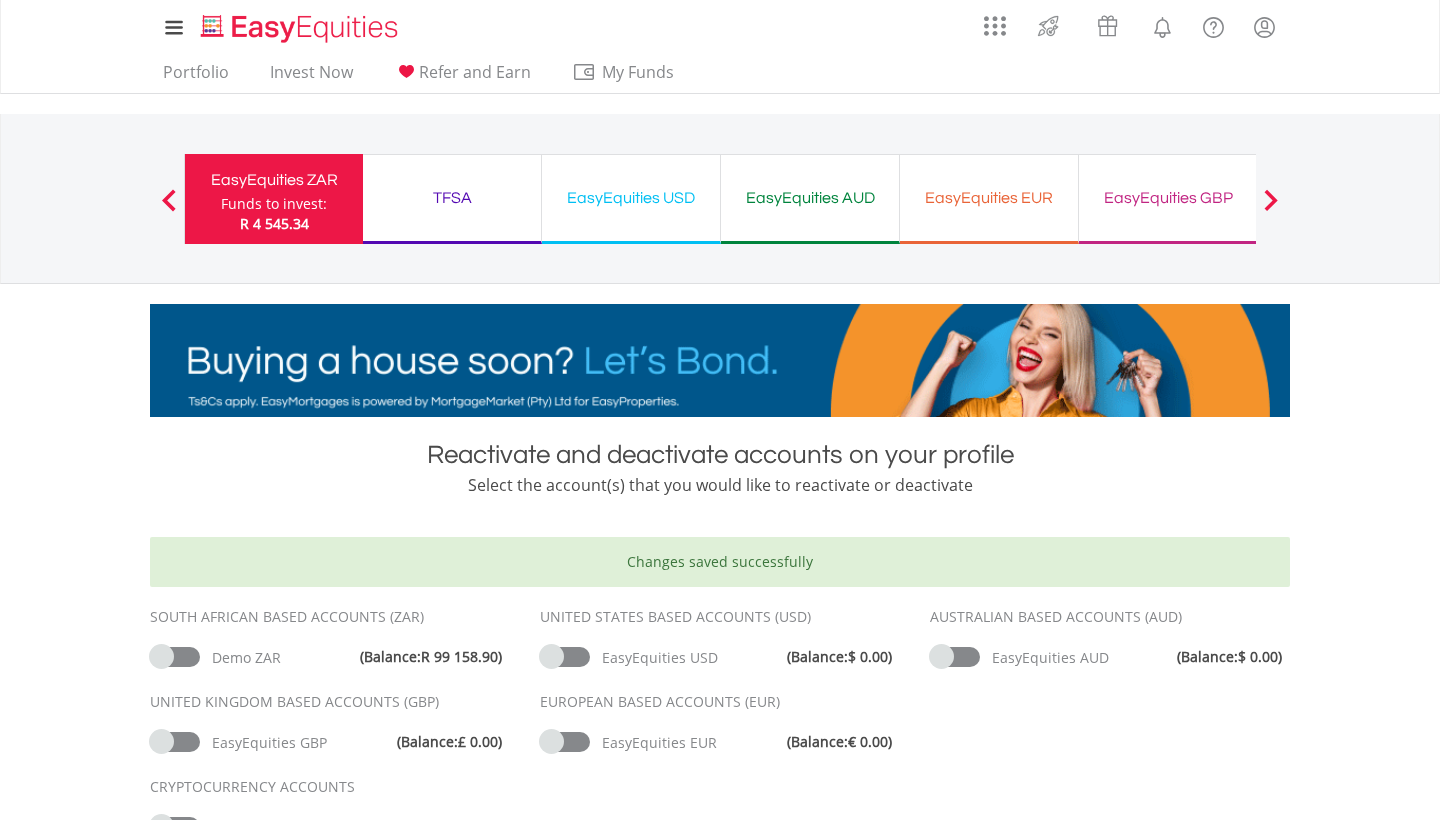 scroll, scrollTop: 0, scrollLeft: 0, axis: both 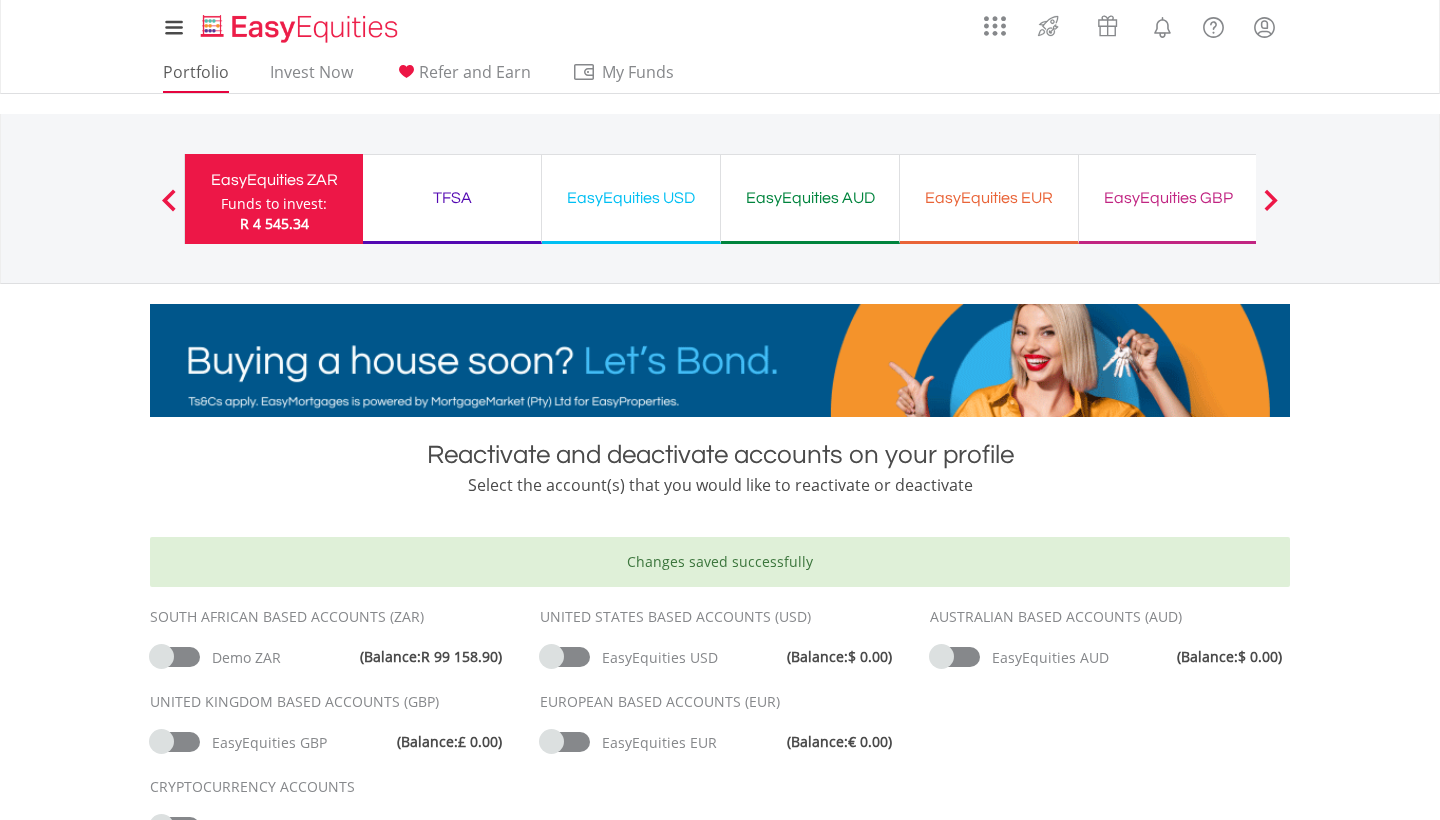 click on "Portfolio" at bounding box center (196, 77) 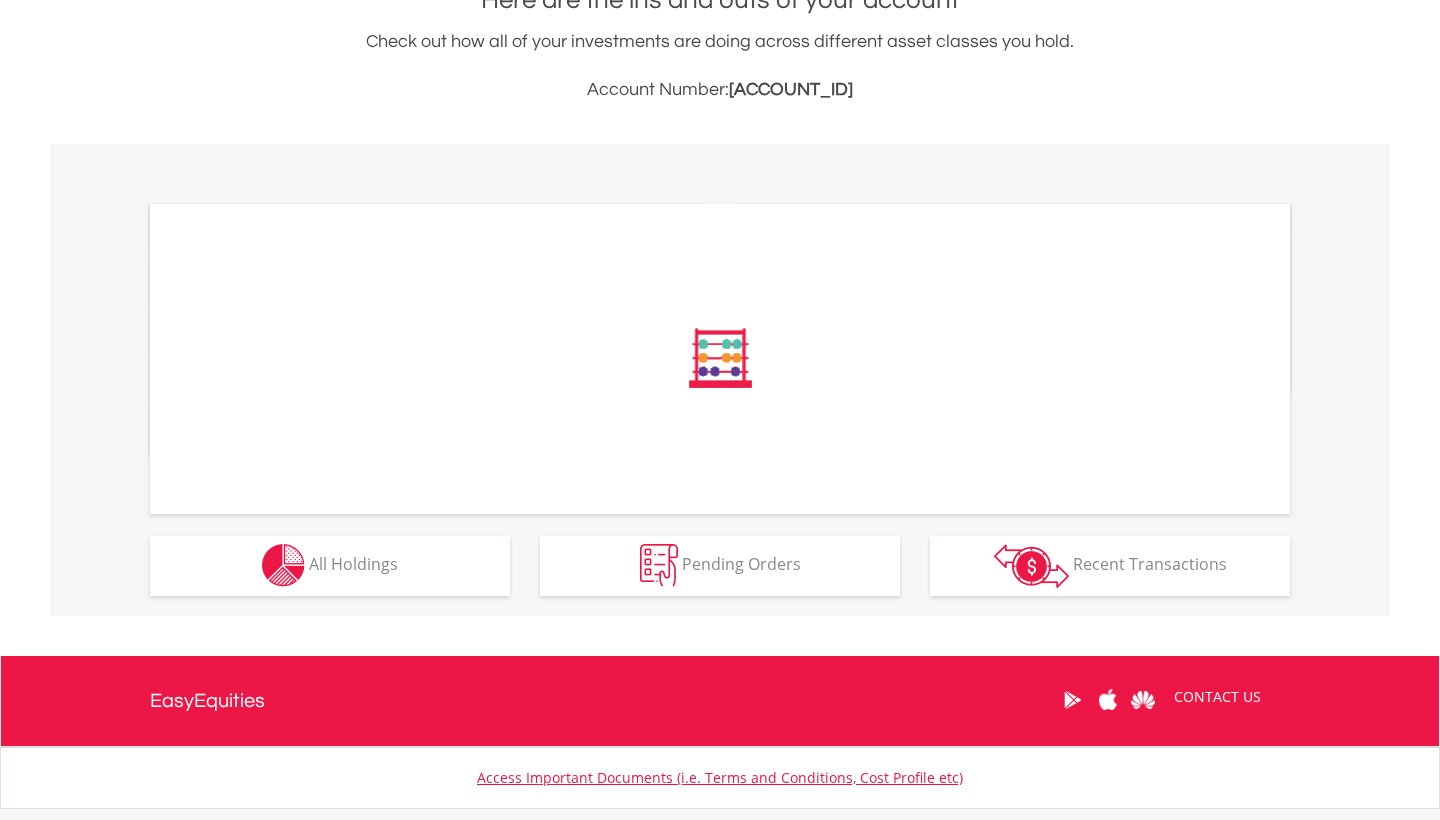 scroll, scrollTop: 484, scrollLeft: 0, axis: vertical 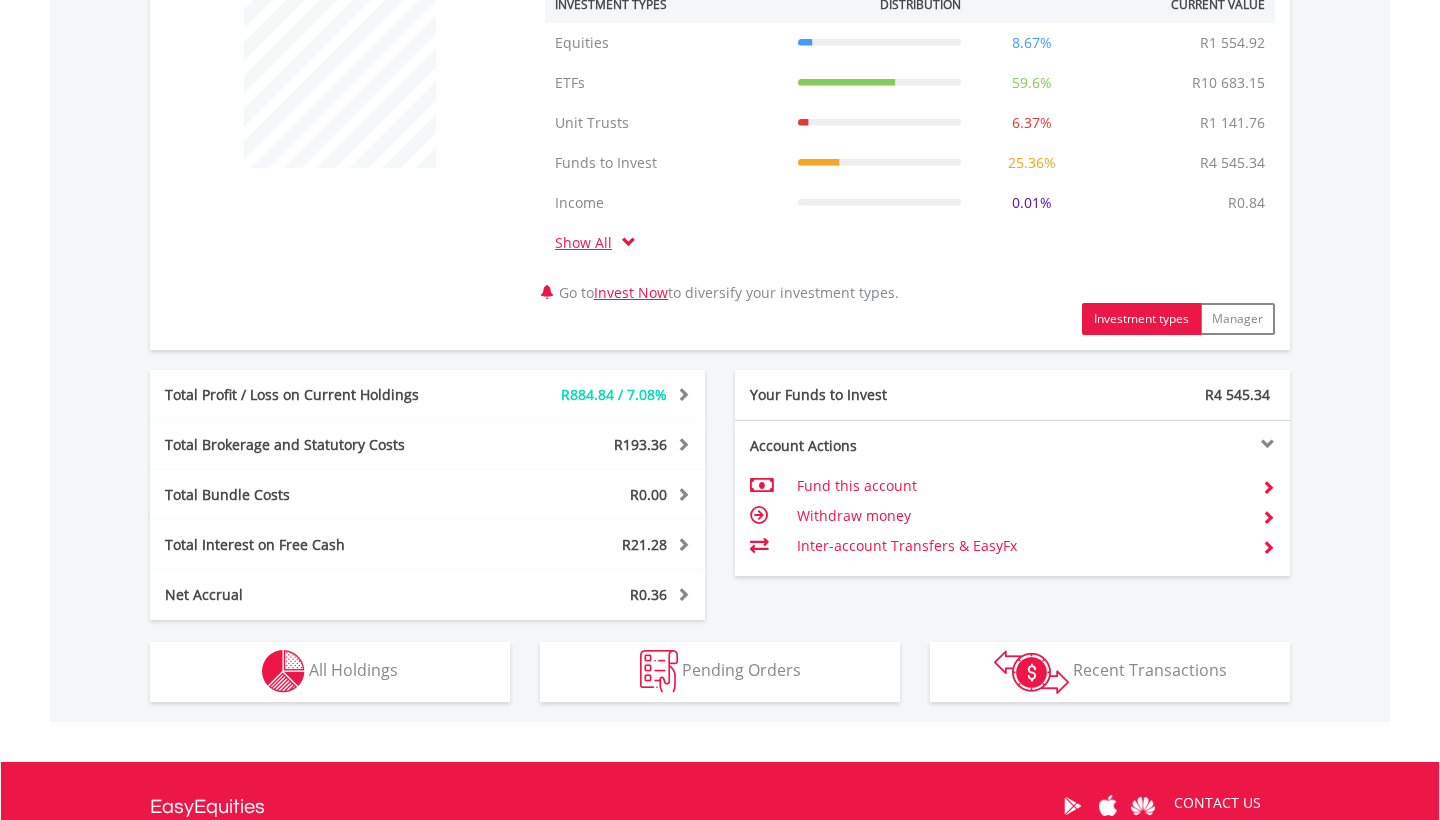 click on "R884.84 / 7.08%" at bounding box center (614, 394) 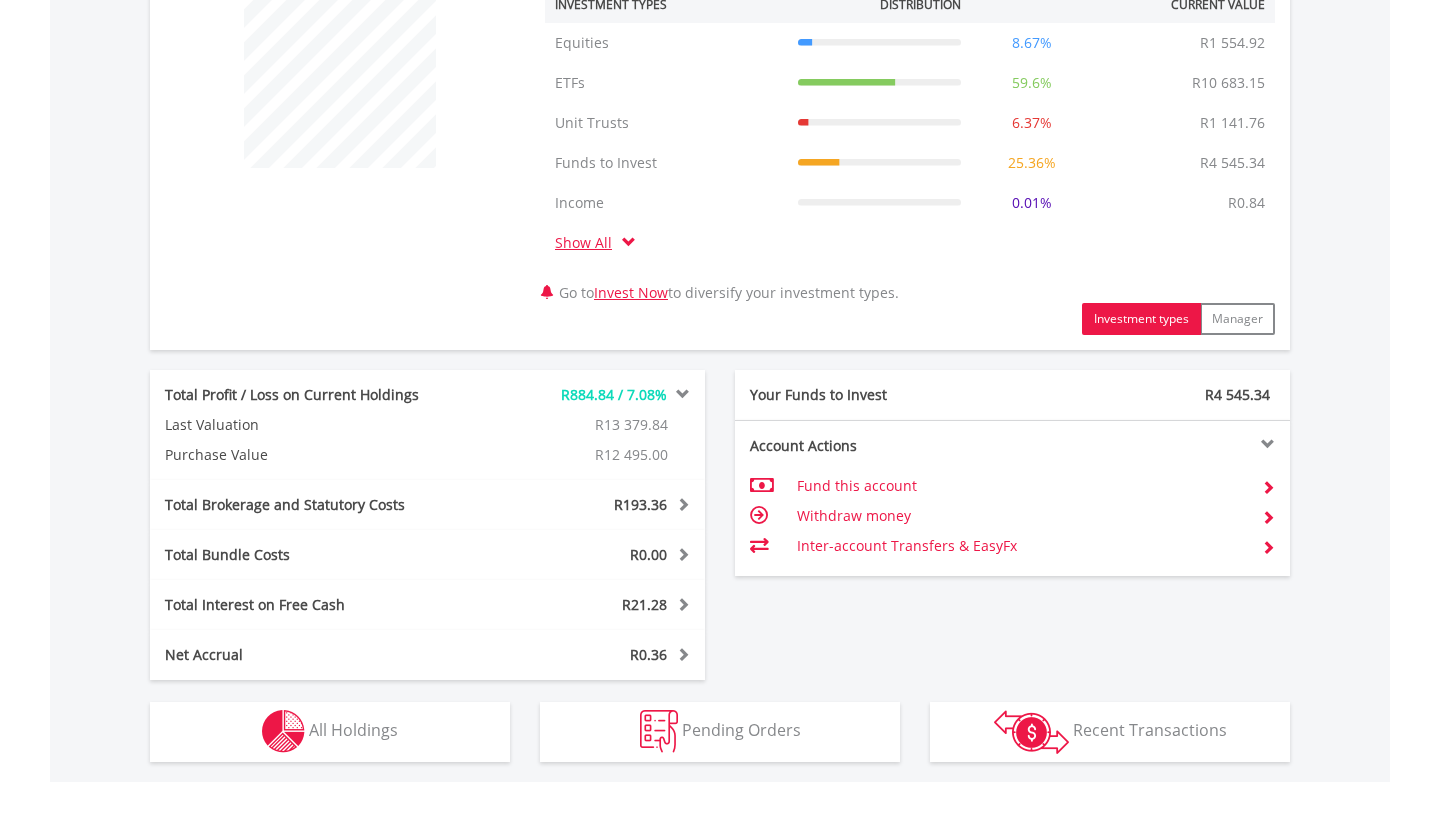 click on "R884.84 / 7.08%" at bounding box center (614, 394) 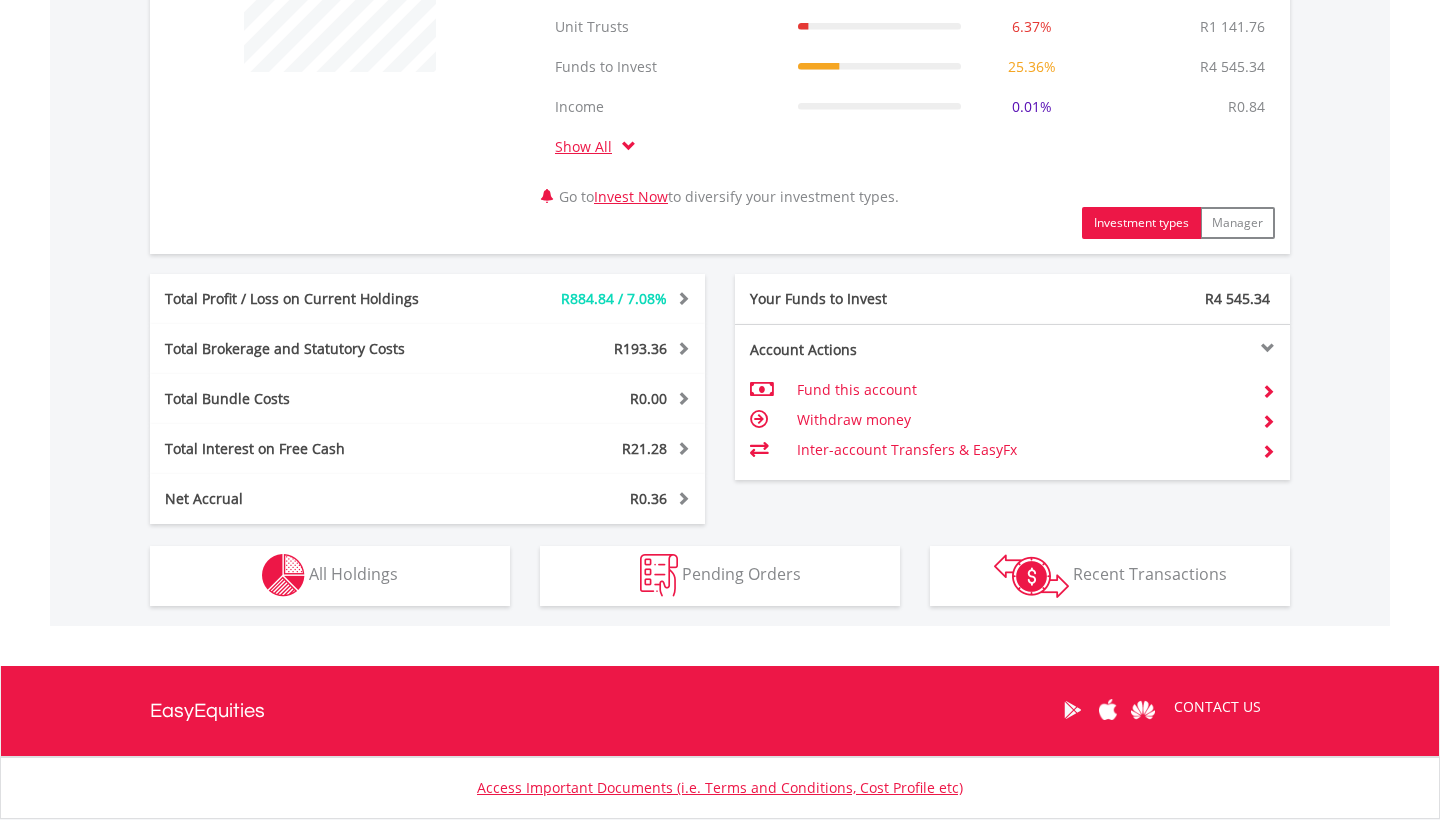 scroll, scrollTop: 900, scrollLeft: 0, axis: vertical 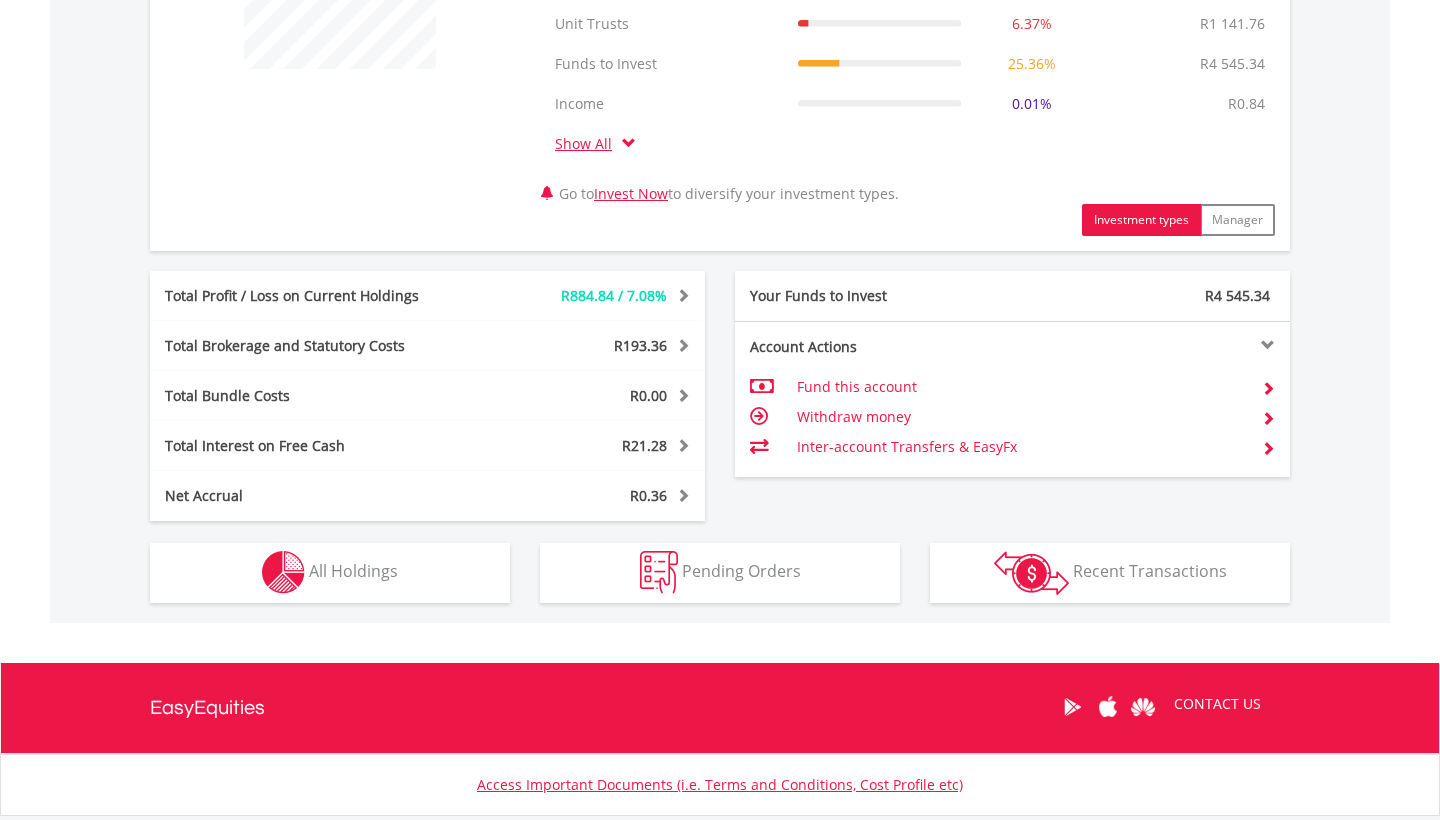 click on "R193.36" at bounding box center (640, 345) 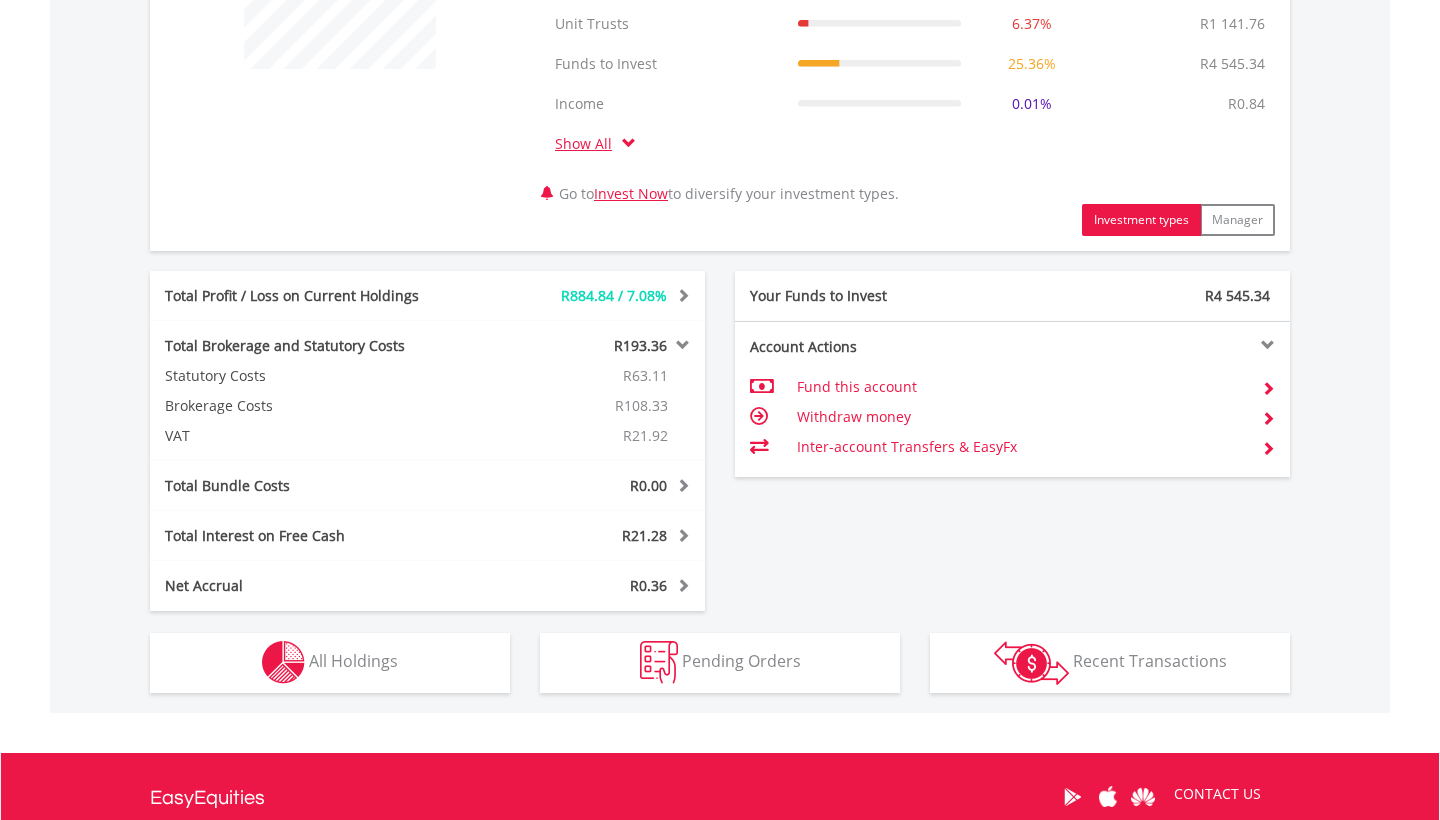 click on "R193.36" at bounding box center (640, 345) 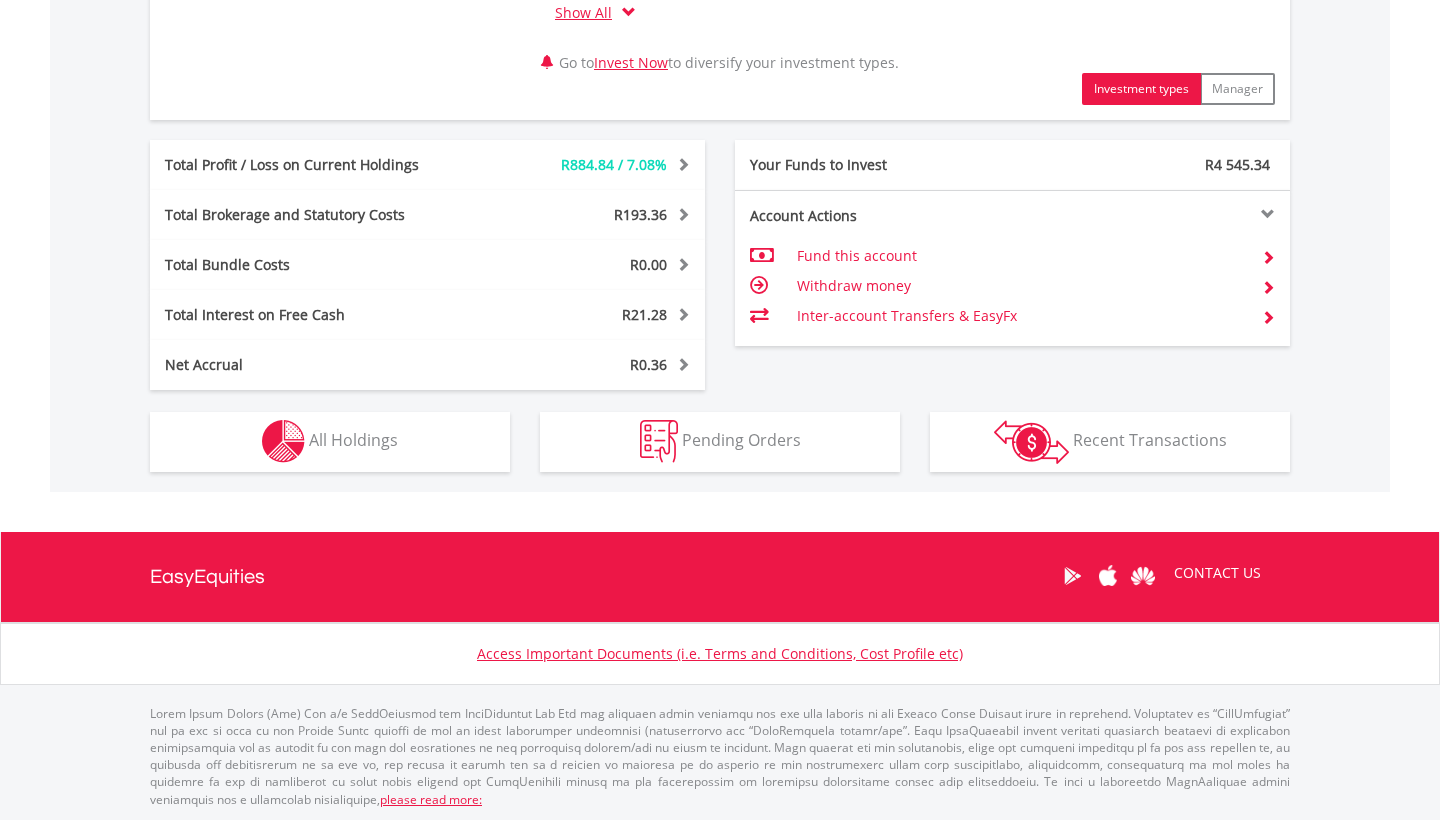 scroll, scrollTop: 1030, scrollLeft: 0, axis: vertical 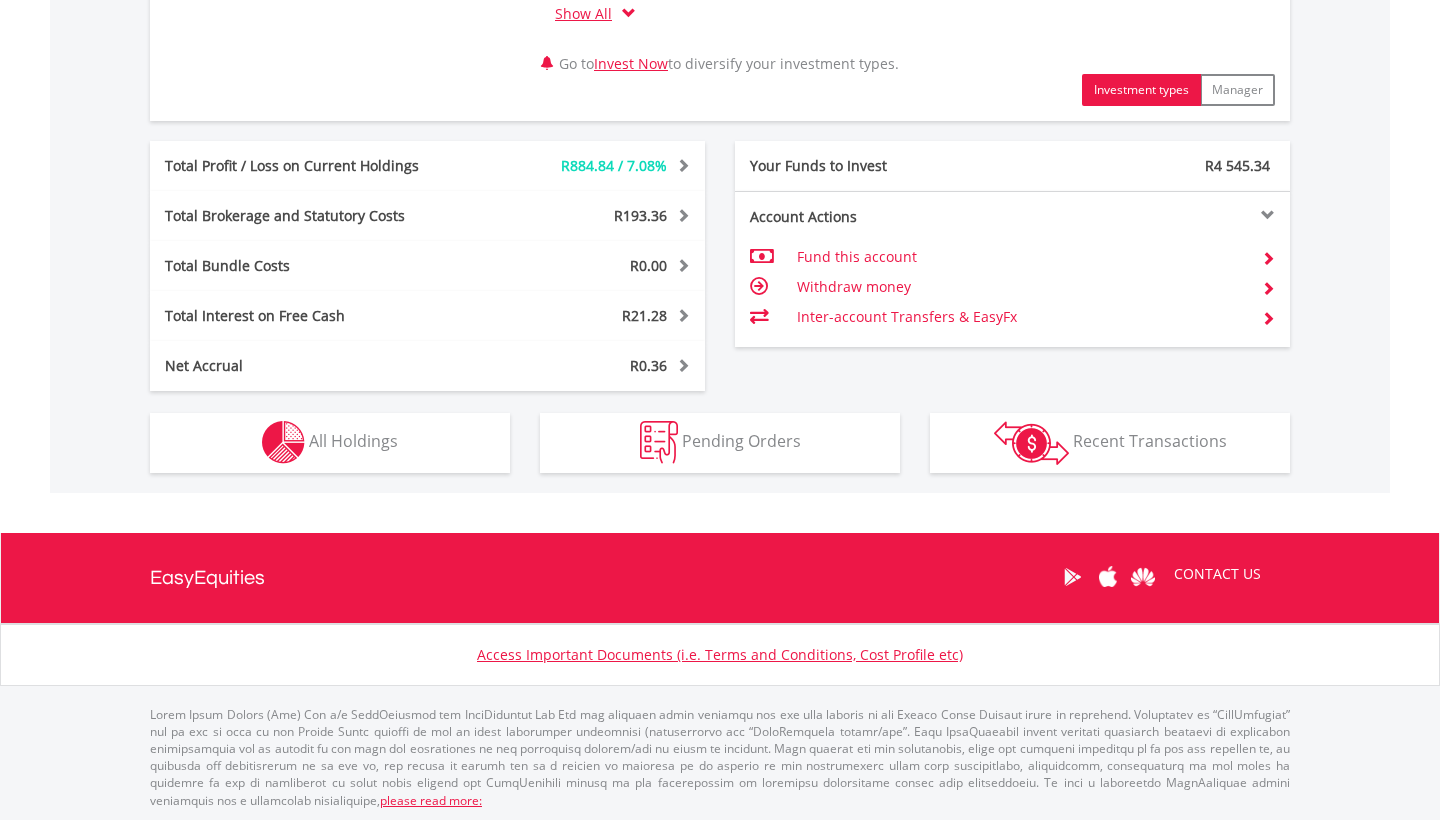 click on "Holdings
All Holdings" at bounding box center (330, 443) 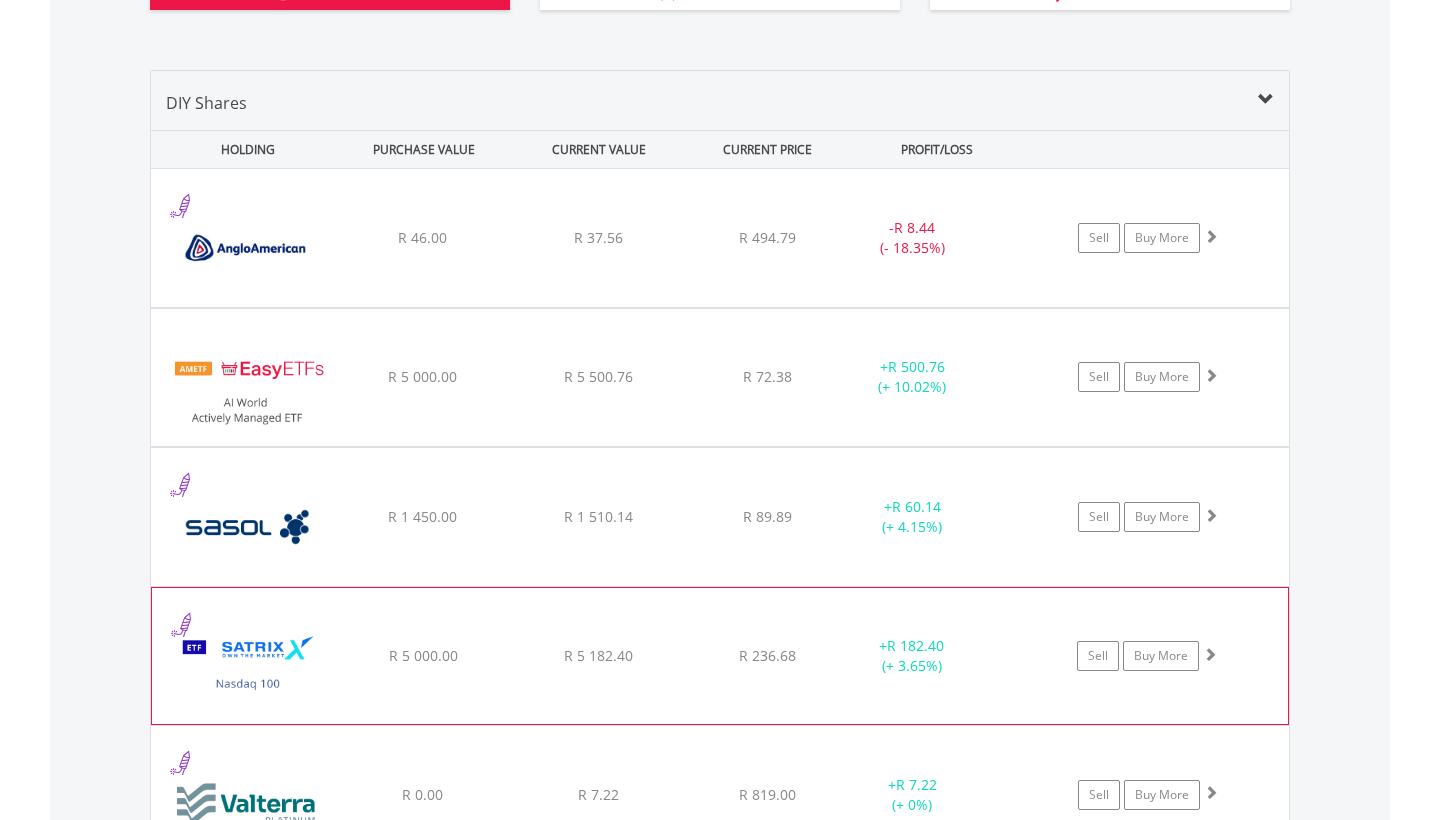 scroll, scrollTop: 1486, scrollLeft: 0, axis: vertical 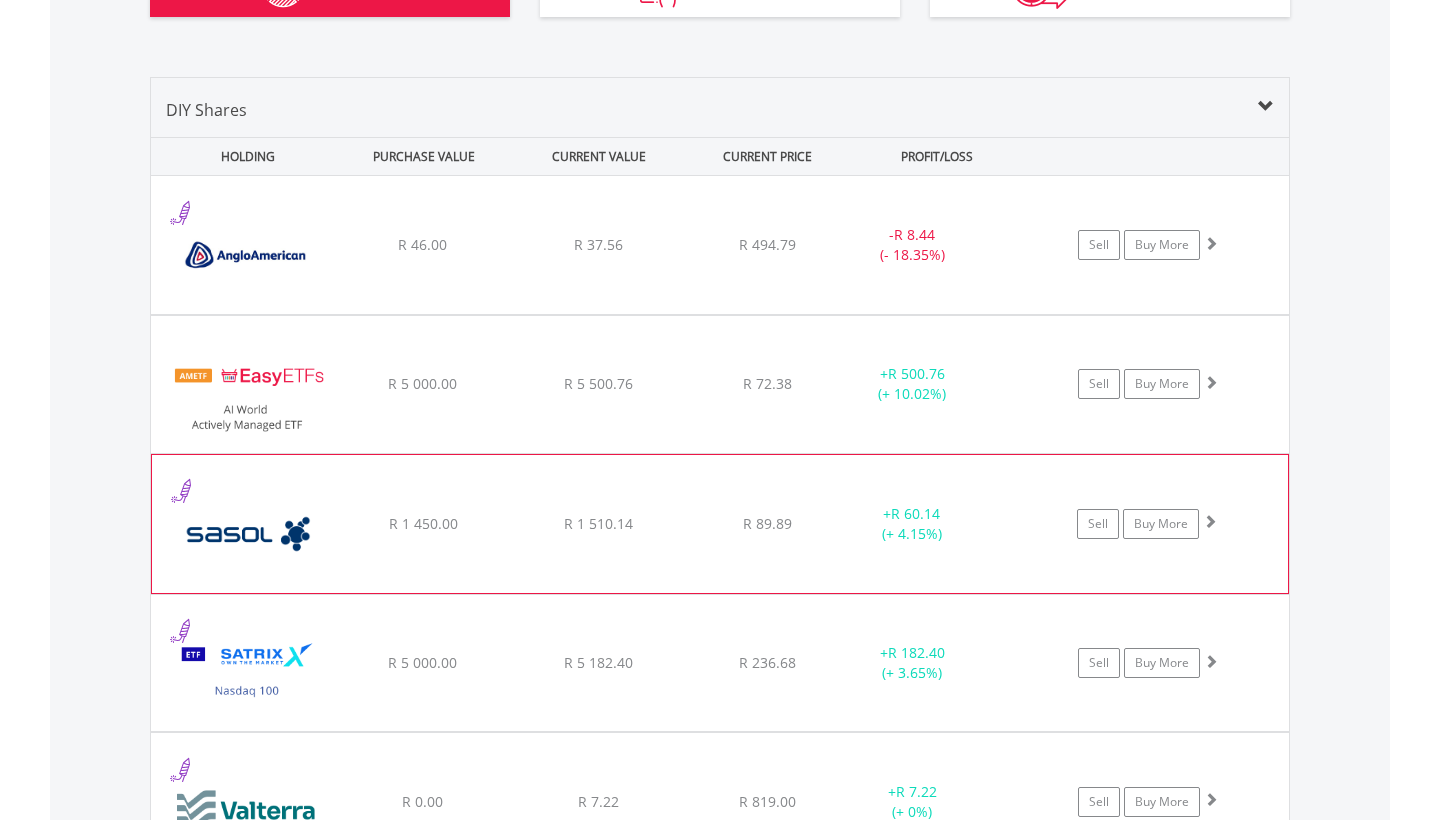 click on "﻿
Sasol Limited
R 1 450.00
R 1 510.14
R 89.89
+  R 60.14 (+ 4.15%)
Sell
Buy More" at bounding box center [720, 245] 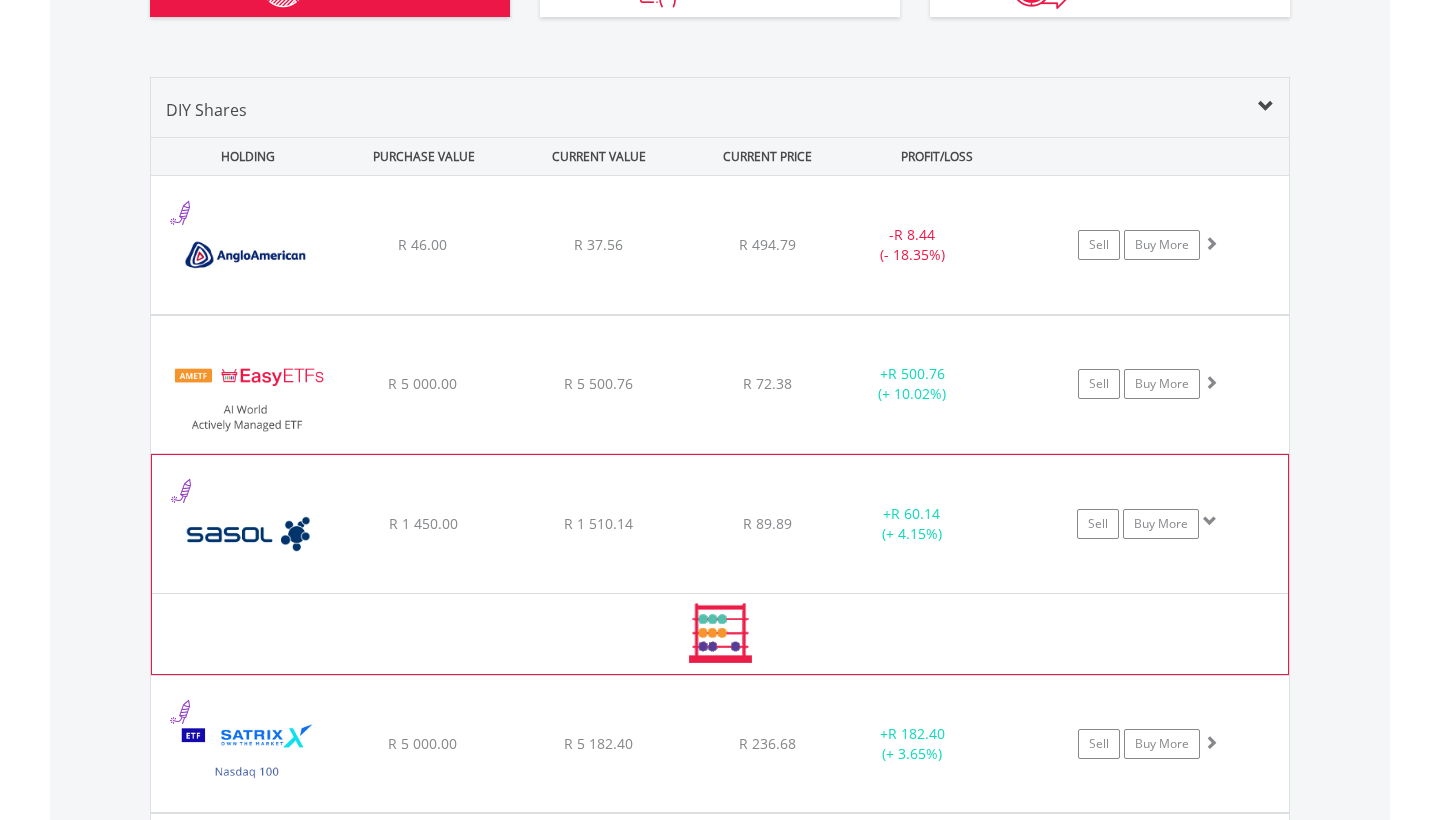 click on "﻿
Sasol Limited
R 1 450.00
R 1 510.14
R 89.89
+  R 60.14 (+ 4.15%)
Sell
Buy More" at bounding box center [720, 245] 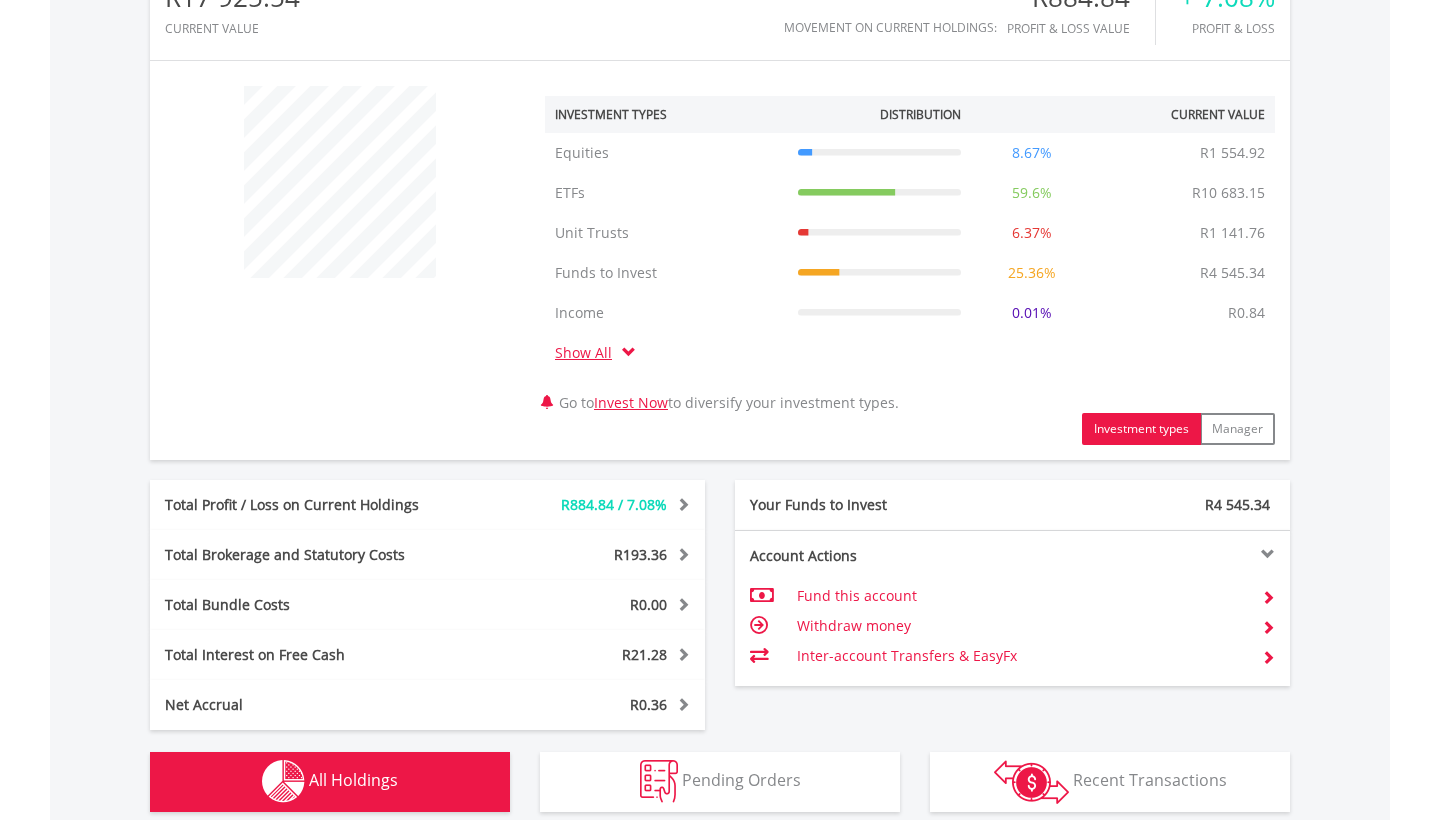 scroll, scrollTop: 684, scrollLeft: 0, axis: vertical 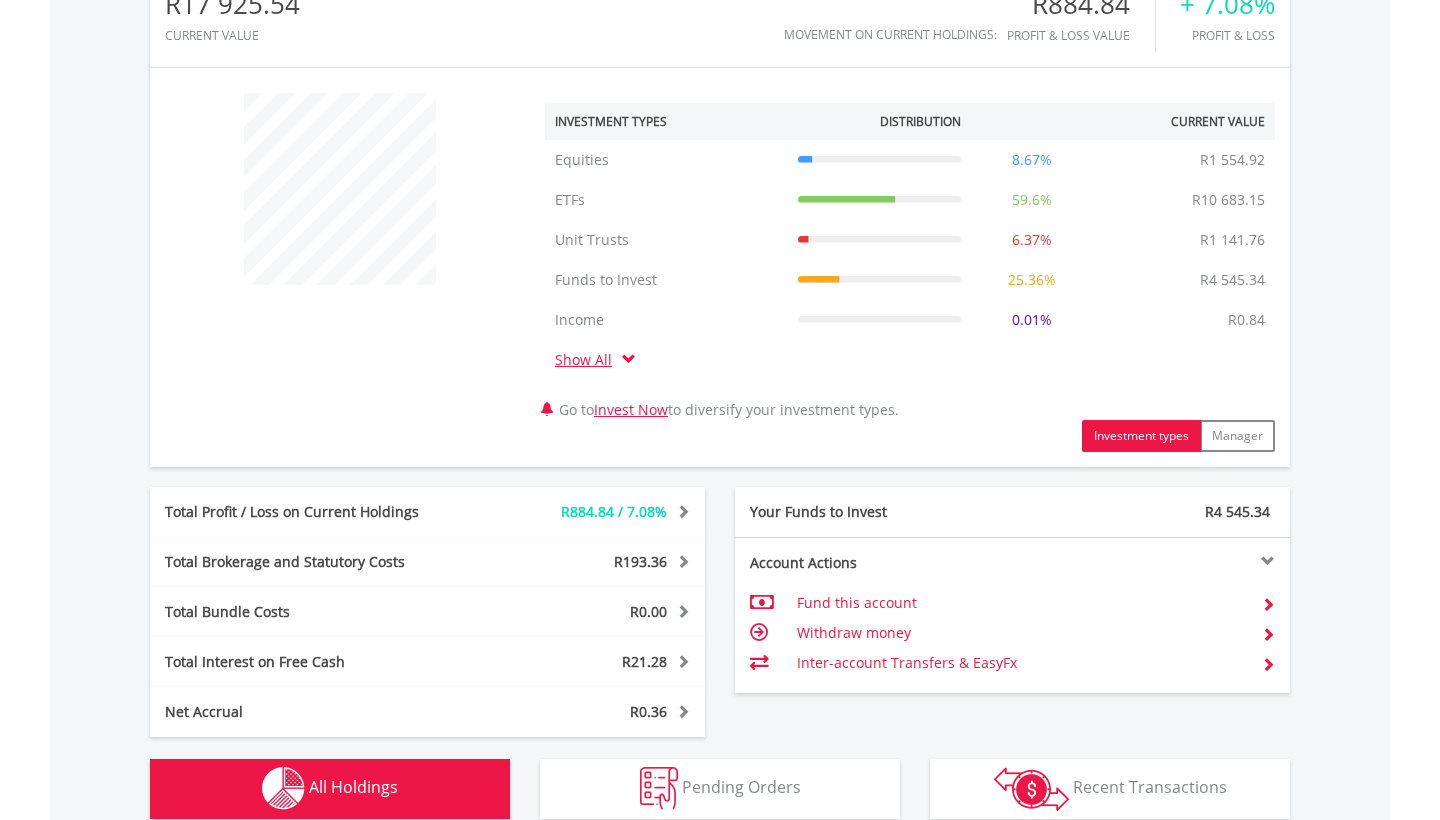 click on "Show All" at bounding box center [588, 359] 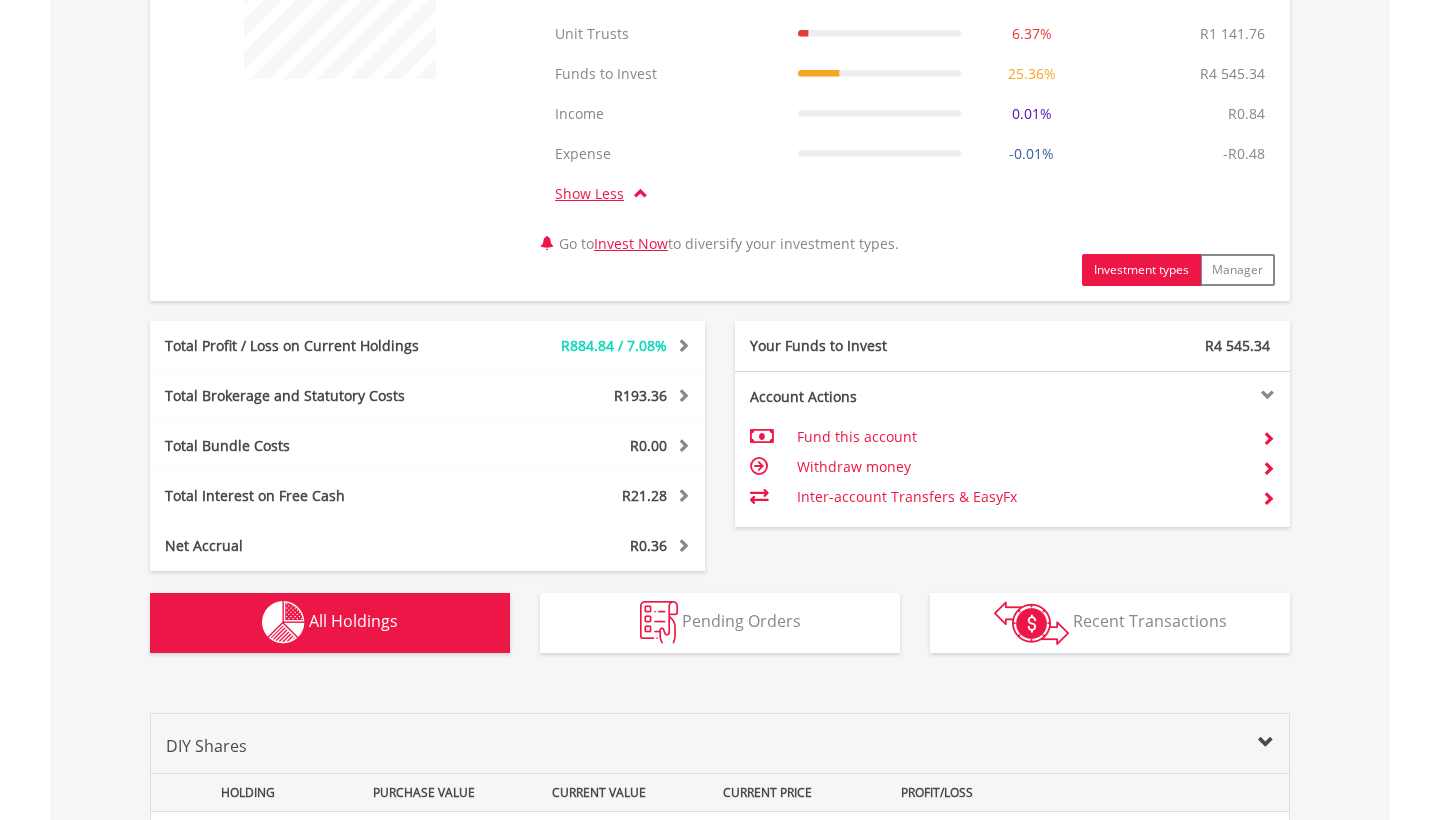 scroll, scrollTop: 906, scrollLeft: 0, axis: vertical 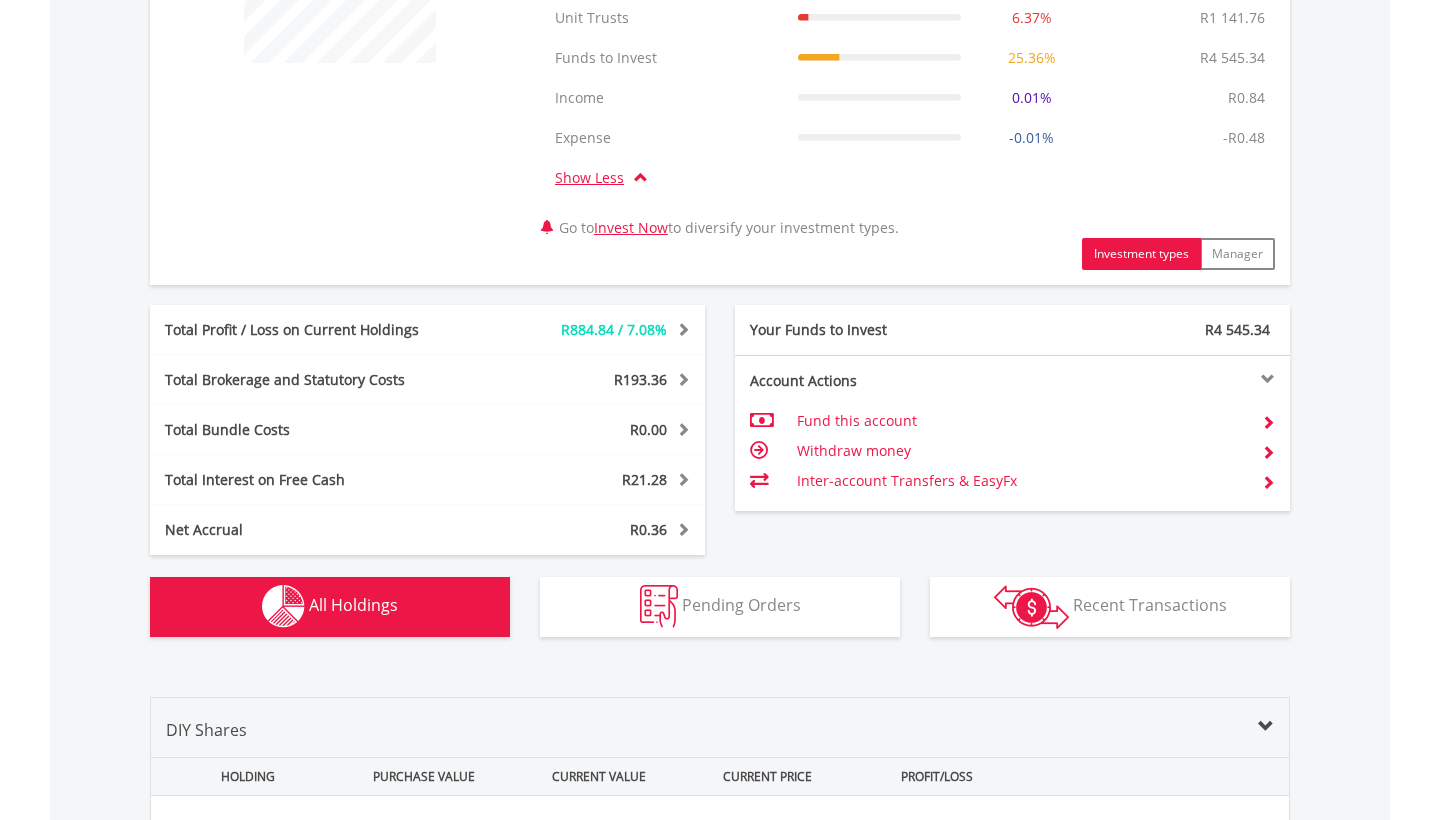 click at bounding box center (1031, 607) 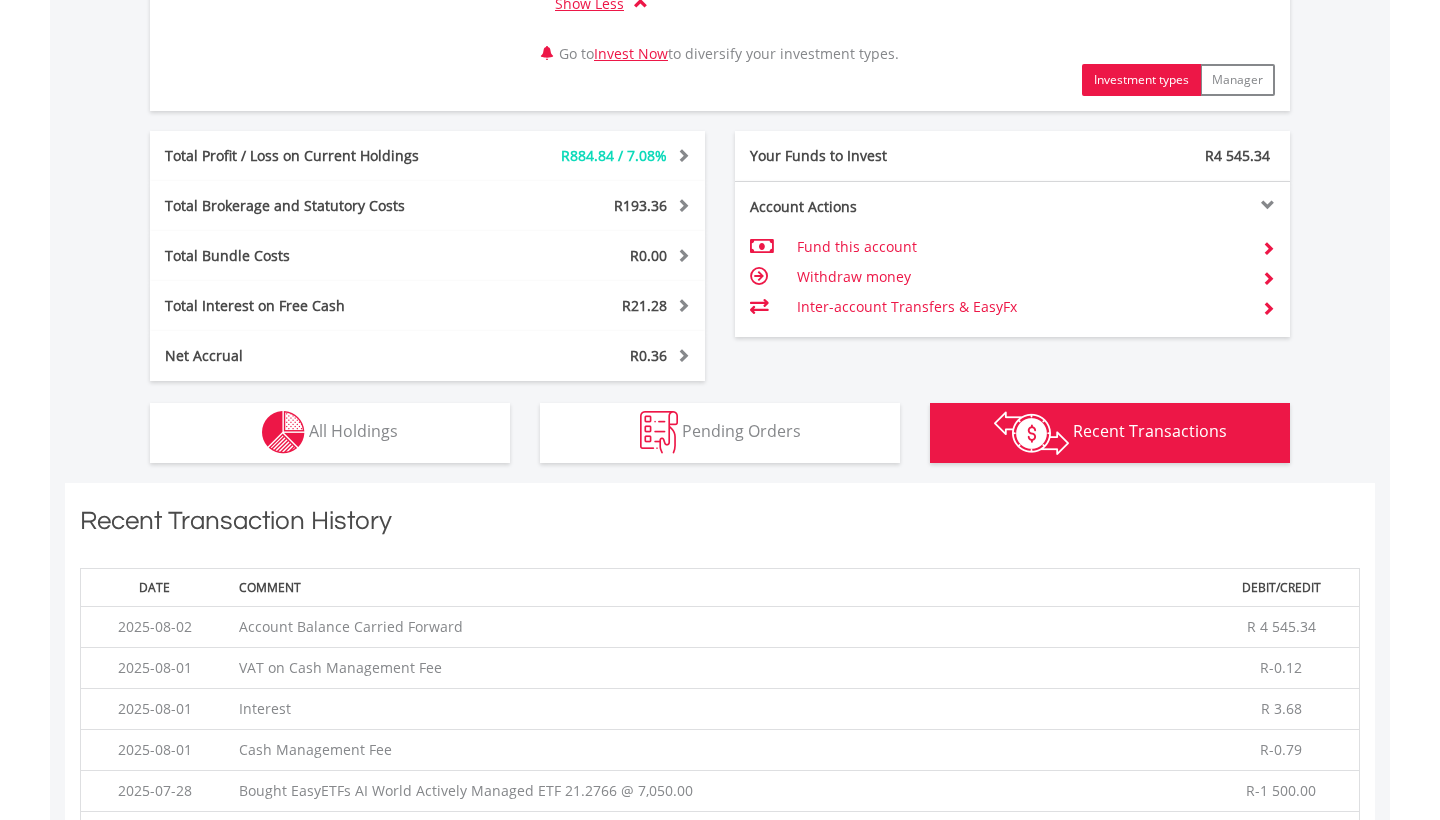 scroll, scrollTop: 1075, scrollLeft: 0, axis: vertical 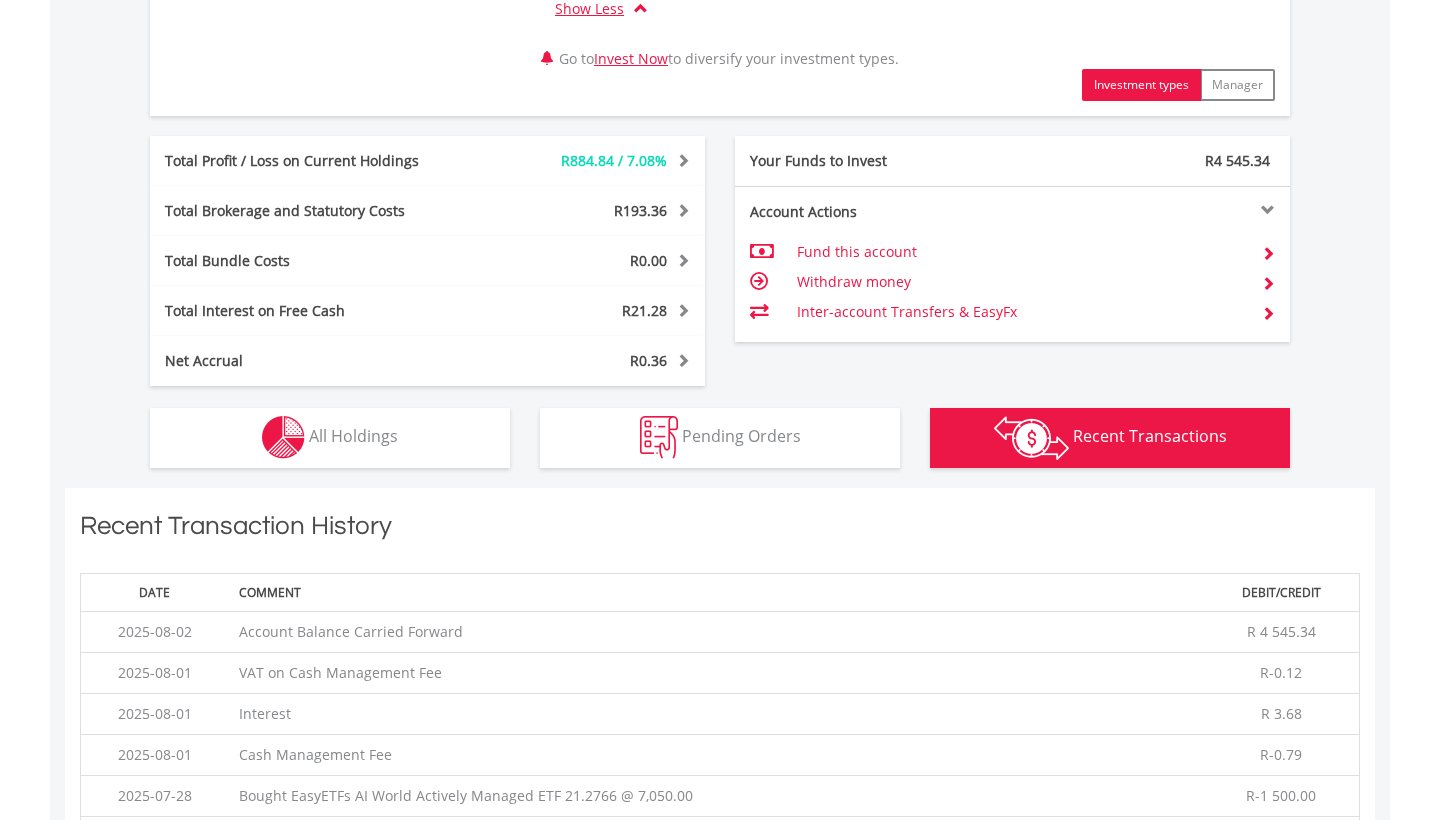 click on "Pending Orders
Pending Orders" at bounding box center [720, 438] 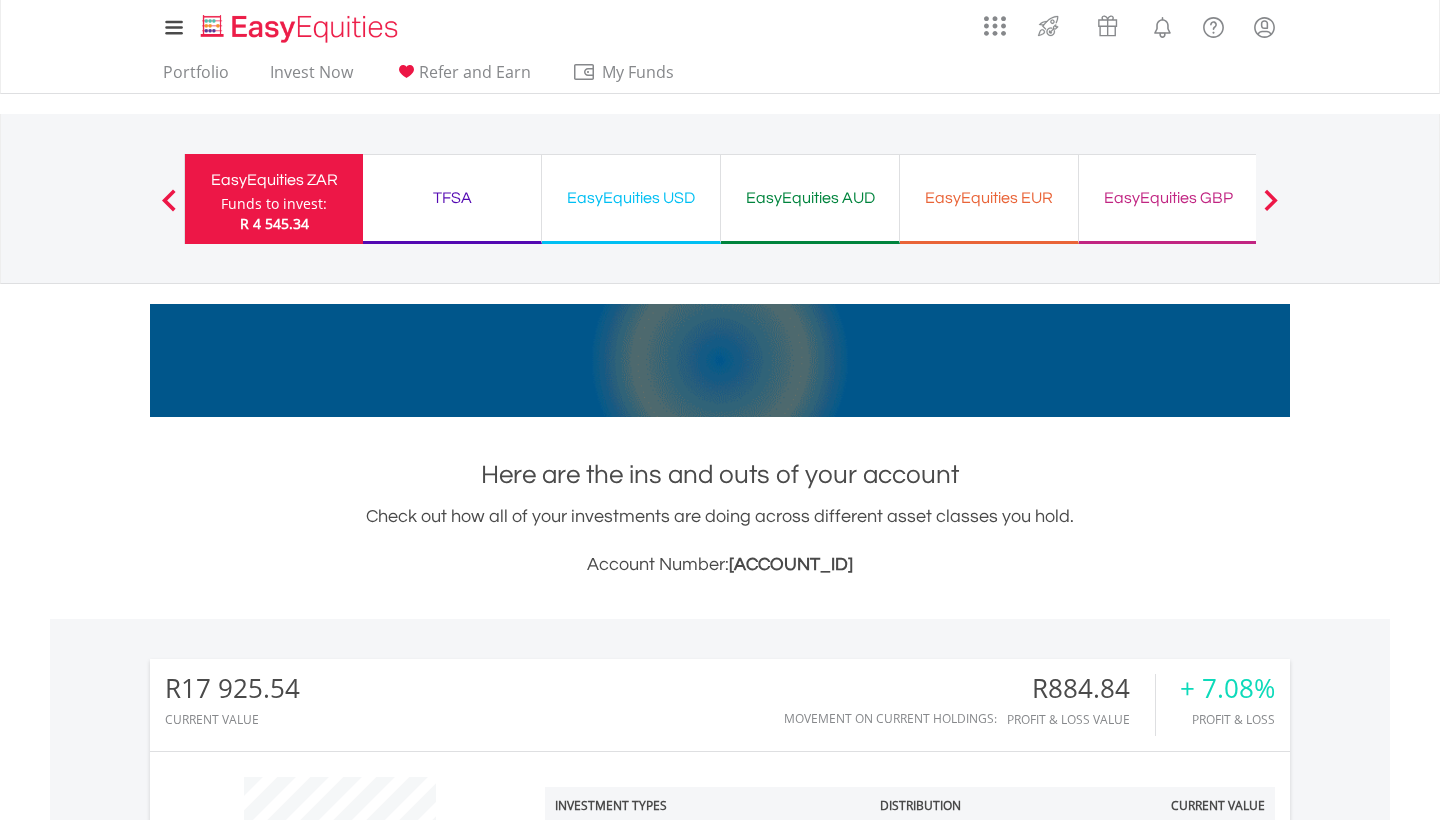 scroll, scrollTop: 0, scrollLeft: 0, axis: both 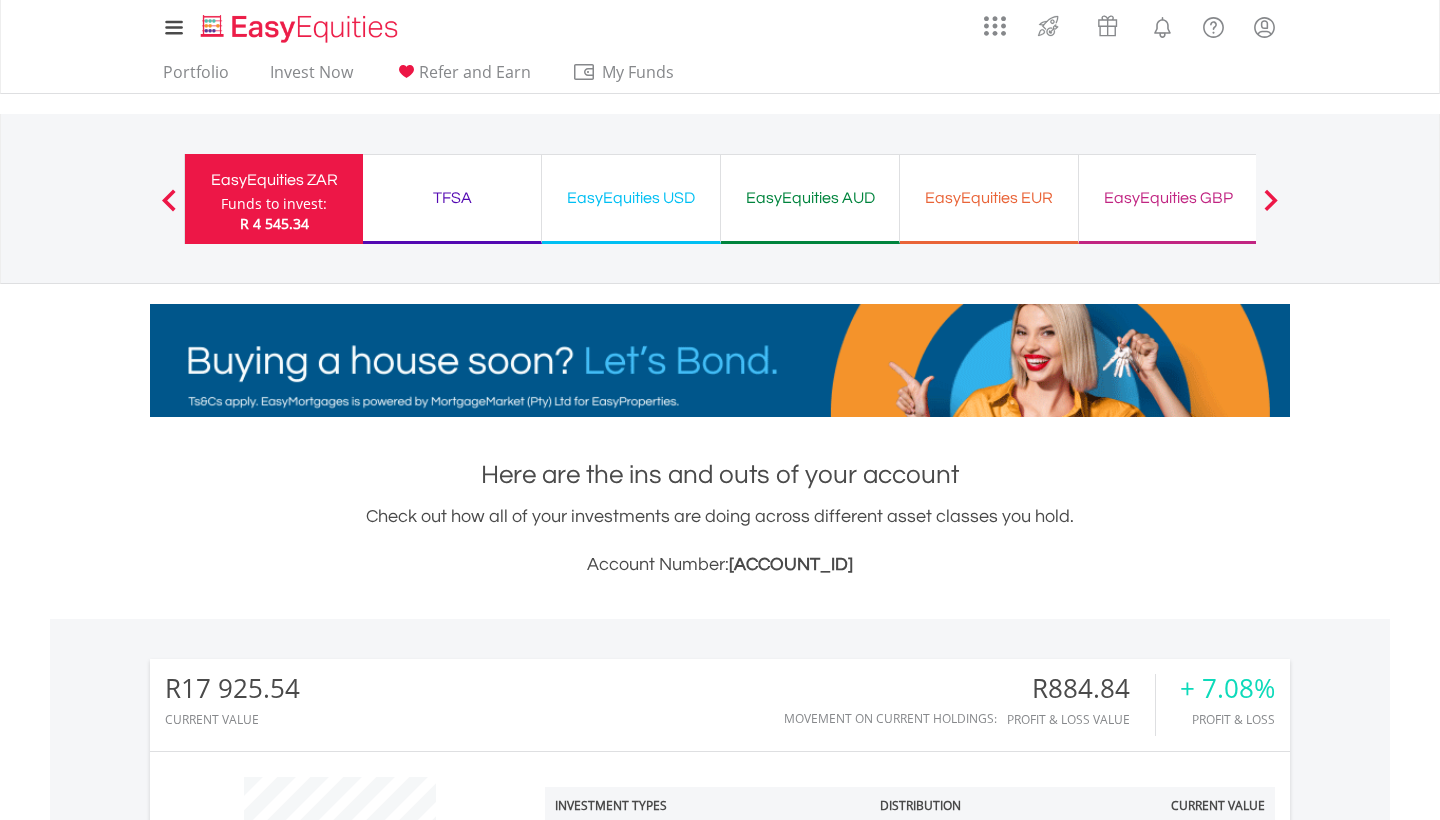 click on "EasyEquities EUR
Funds to invest:
R 4 545.34" at bounding box center [989, 199] 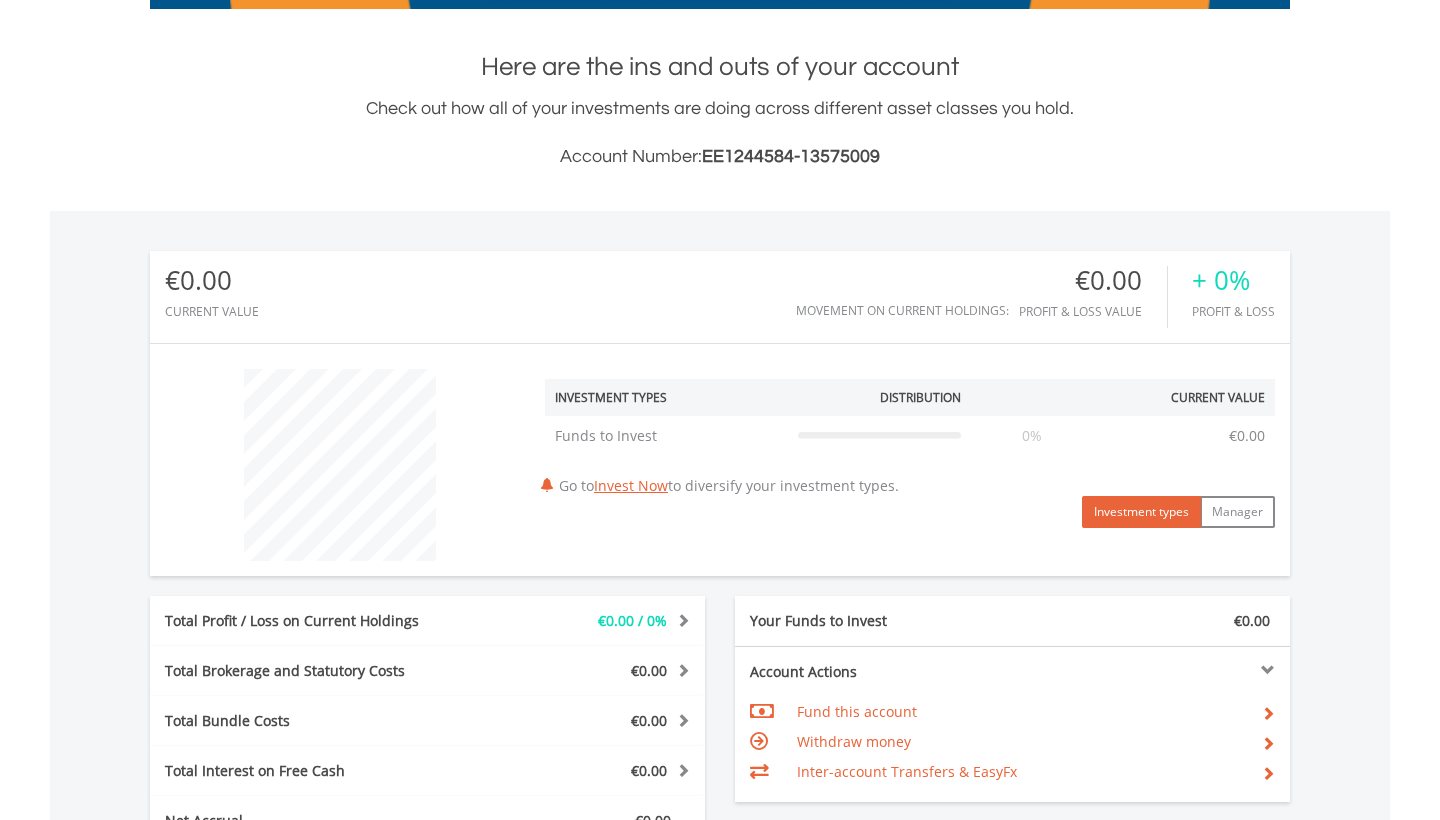 scroll, scrollTop: 431, scrollLeft: 1, axis: both 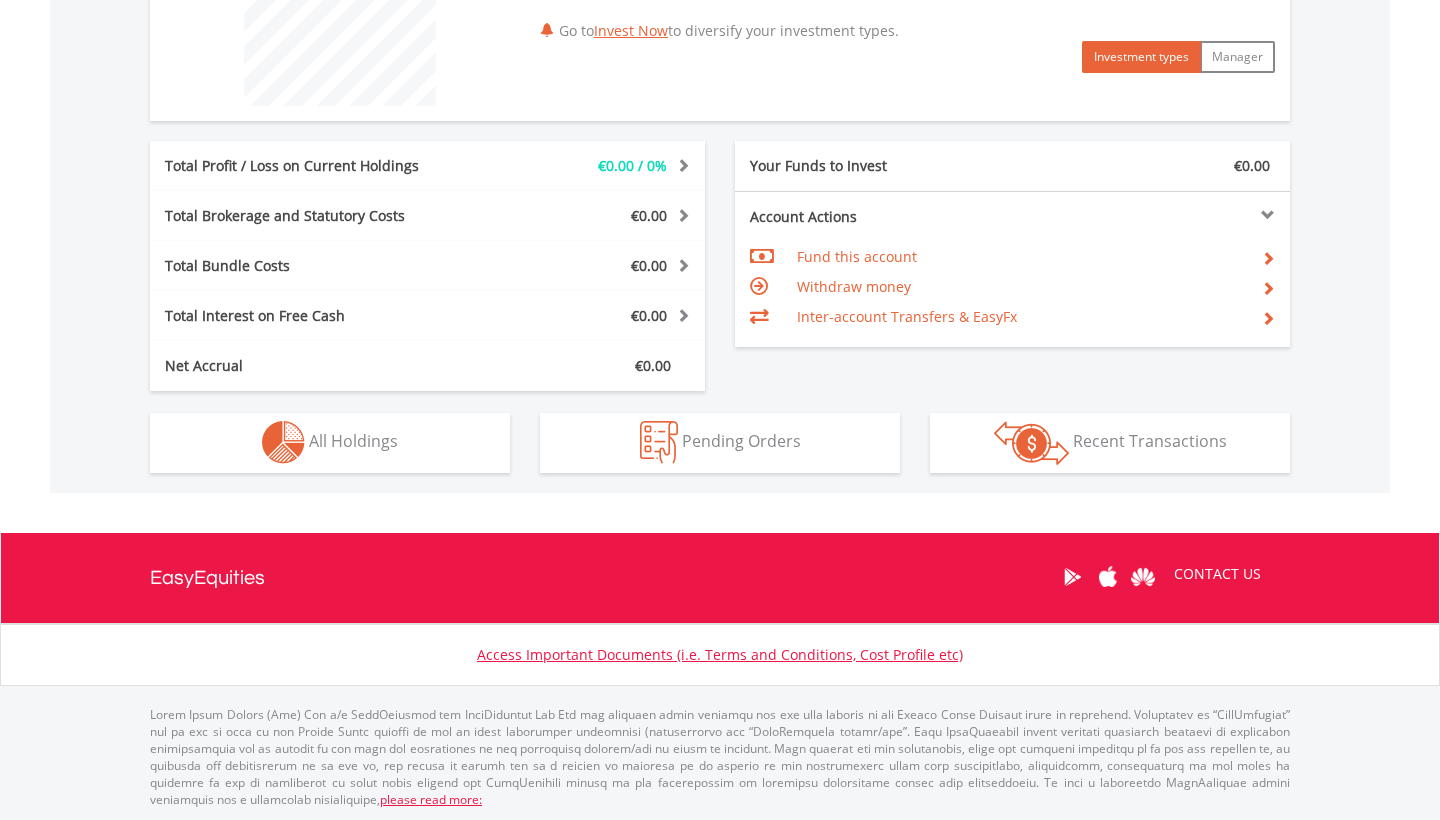 click on "Inter-account Transfers & EasyFx" at bounding box center [1021, 317] 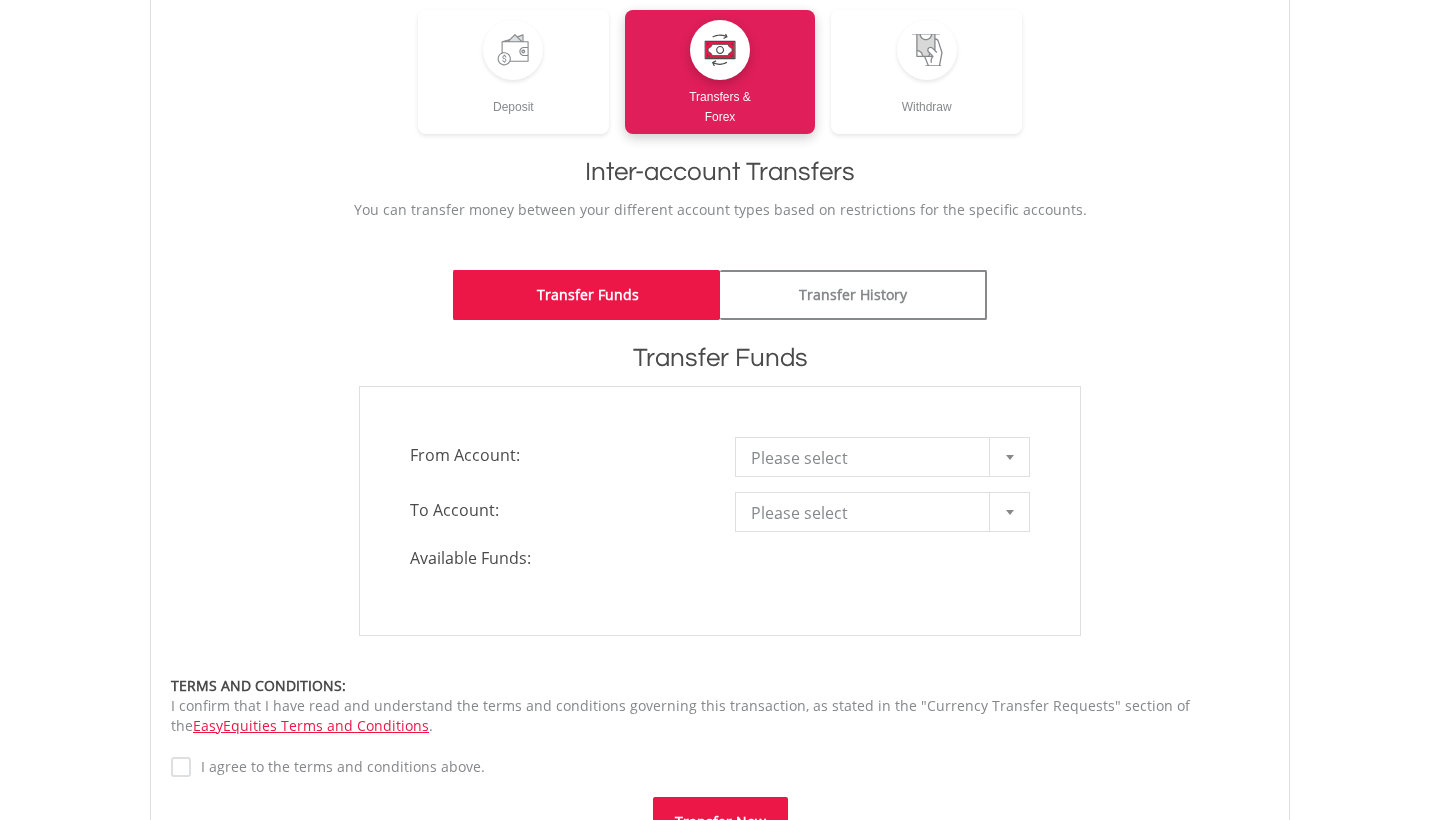 scroll, scrollTop: 287, scrollLeft: 0, axis: vertical 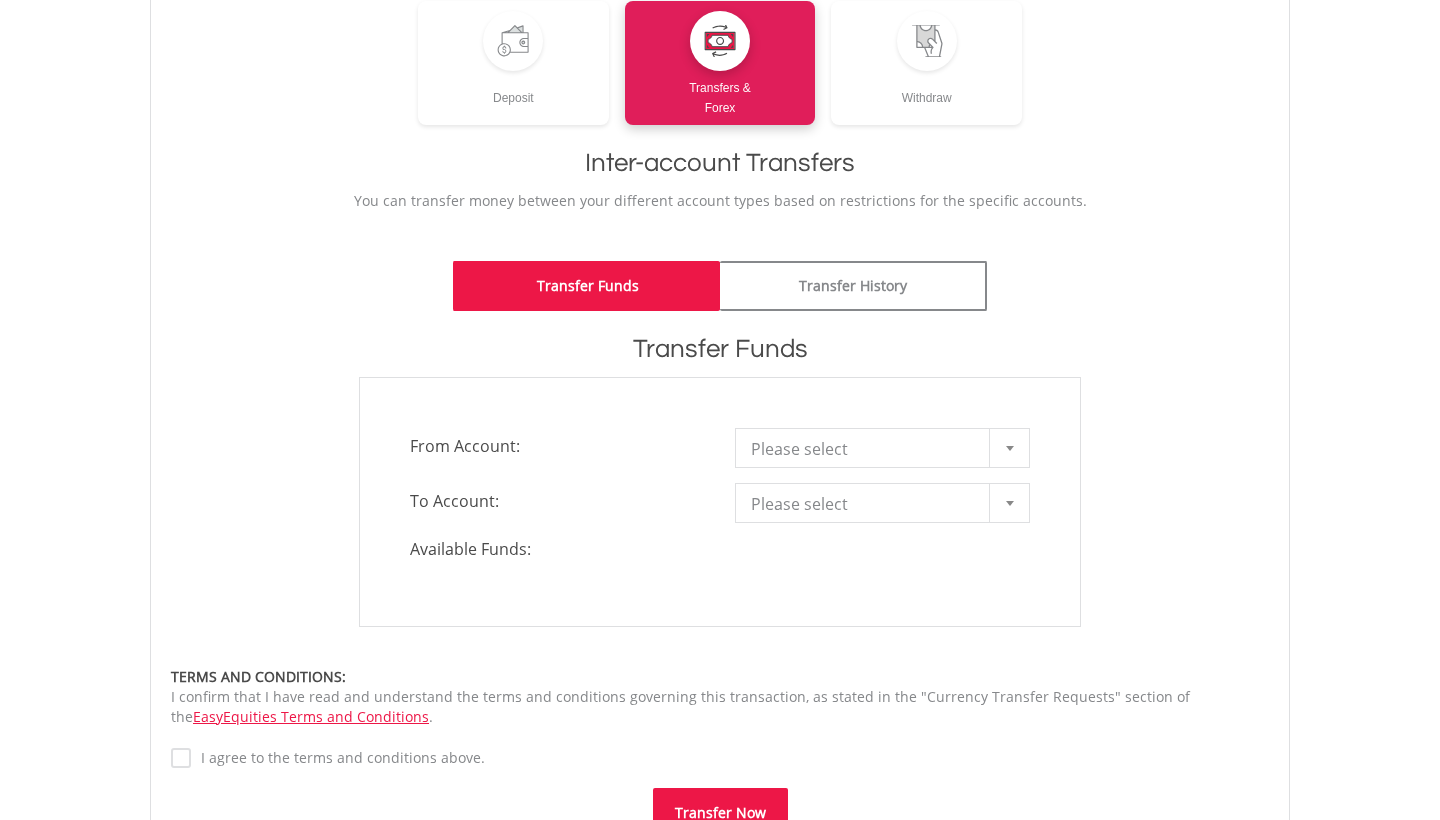 click on "Please select" at bounding box center [867, 449] 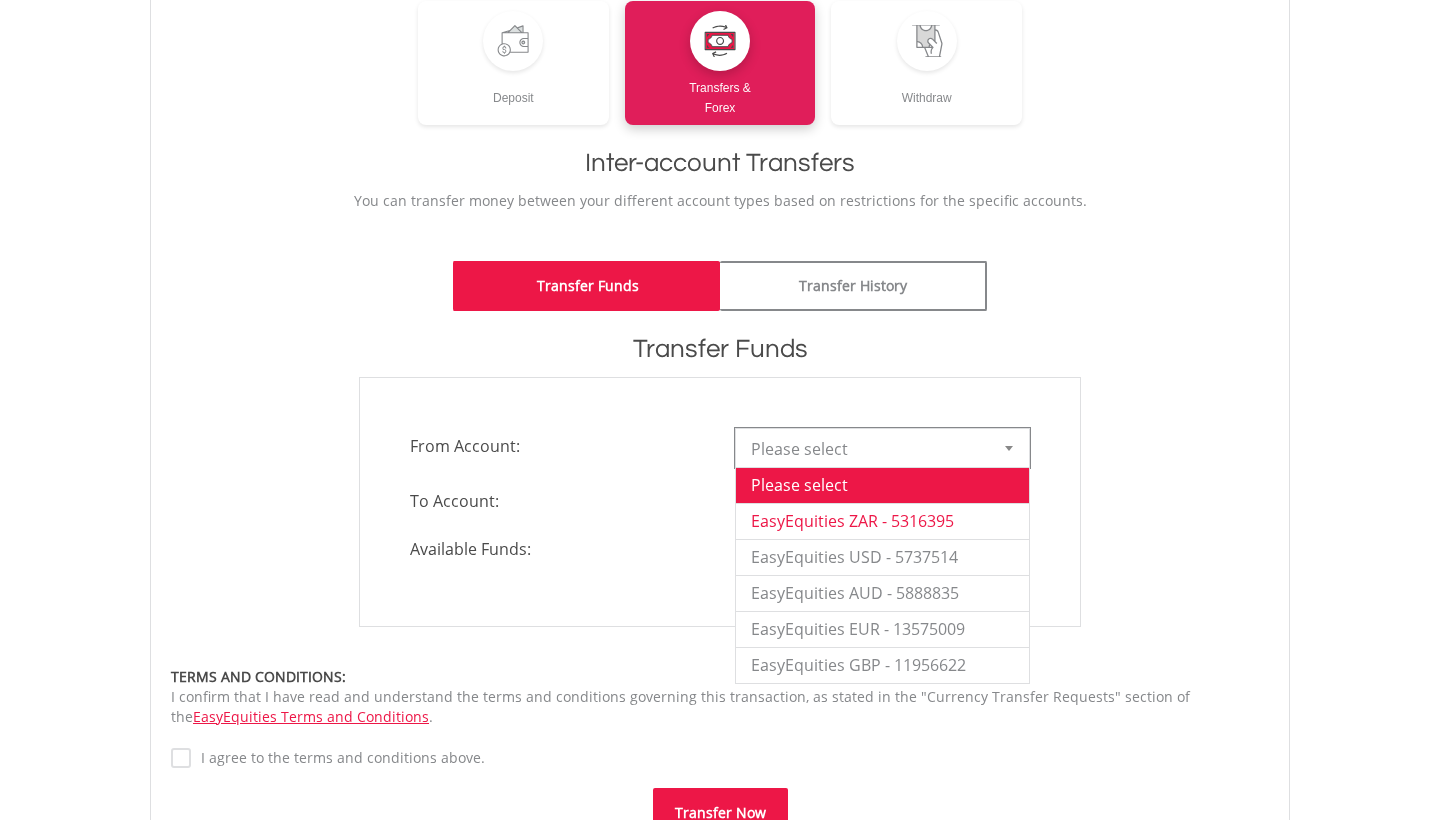 click on "EasyEquities ZAR - 5316395" at bounding box center (882, 521) 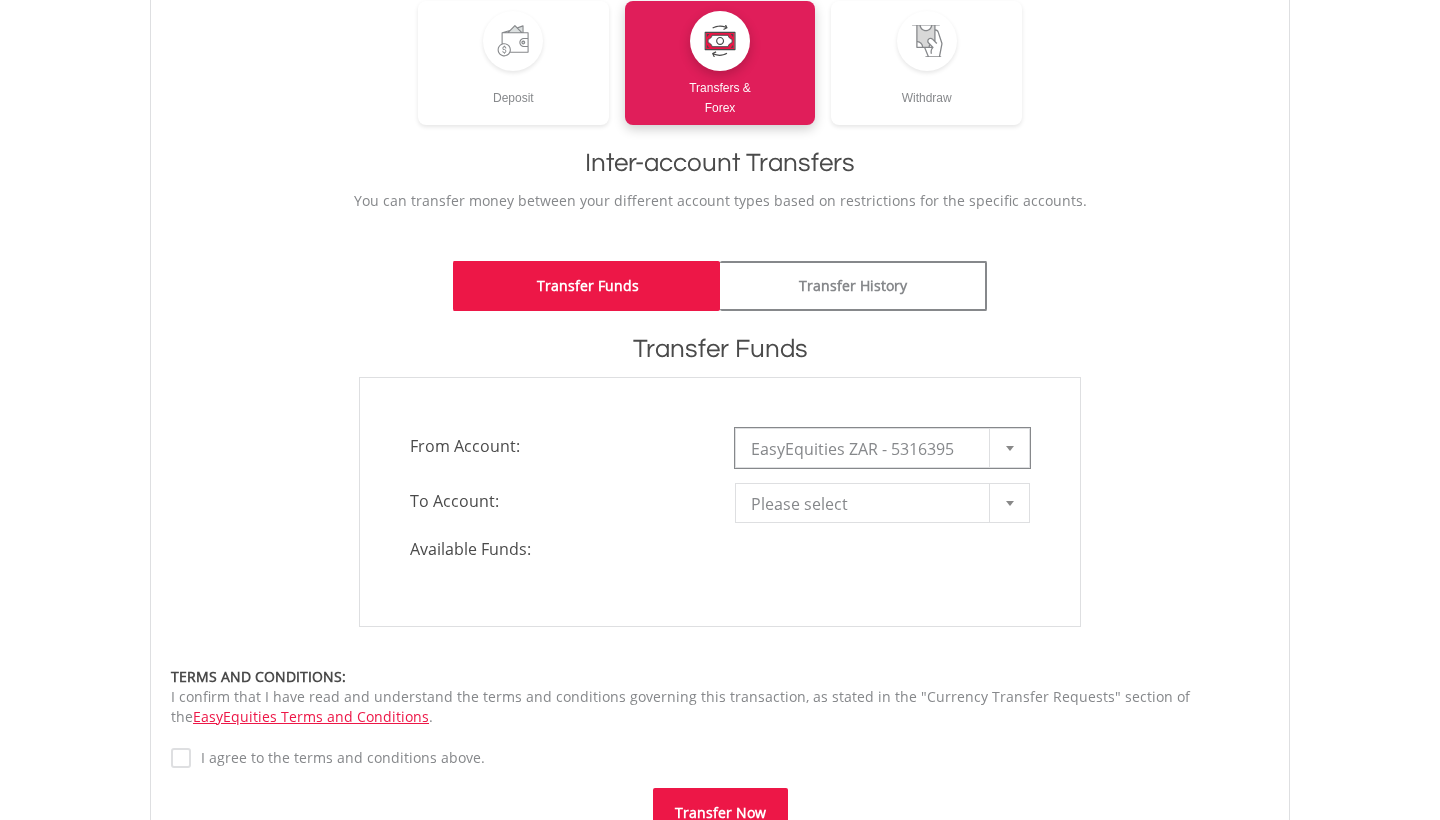 click on "Please select" at bounding box center (867, 504) 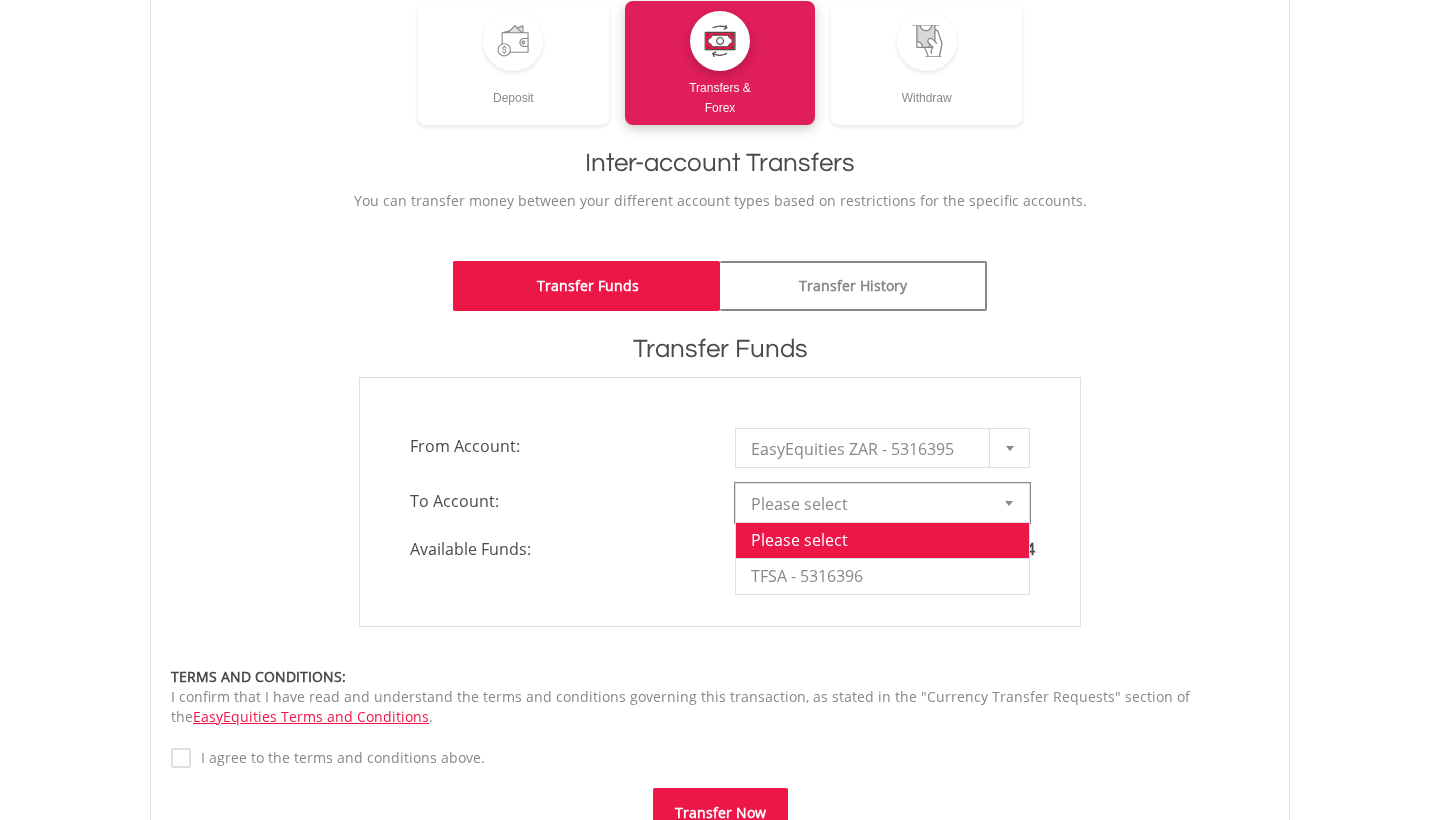 click on "EasyEquities ZAR - 5316395" at bounding box center [867, 449] 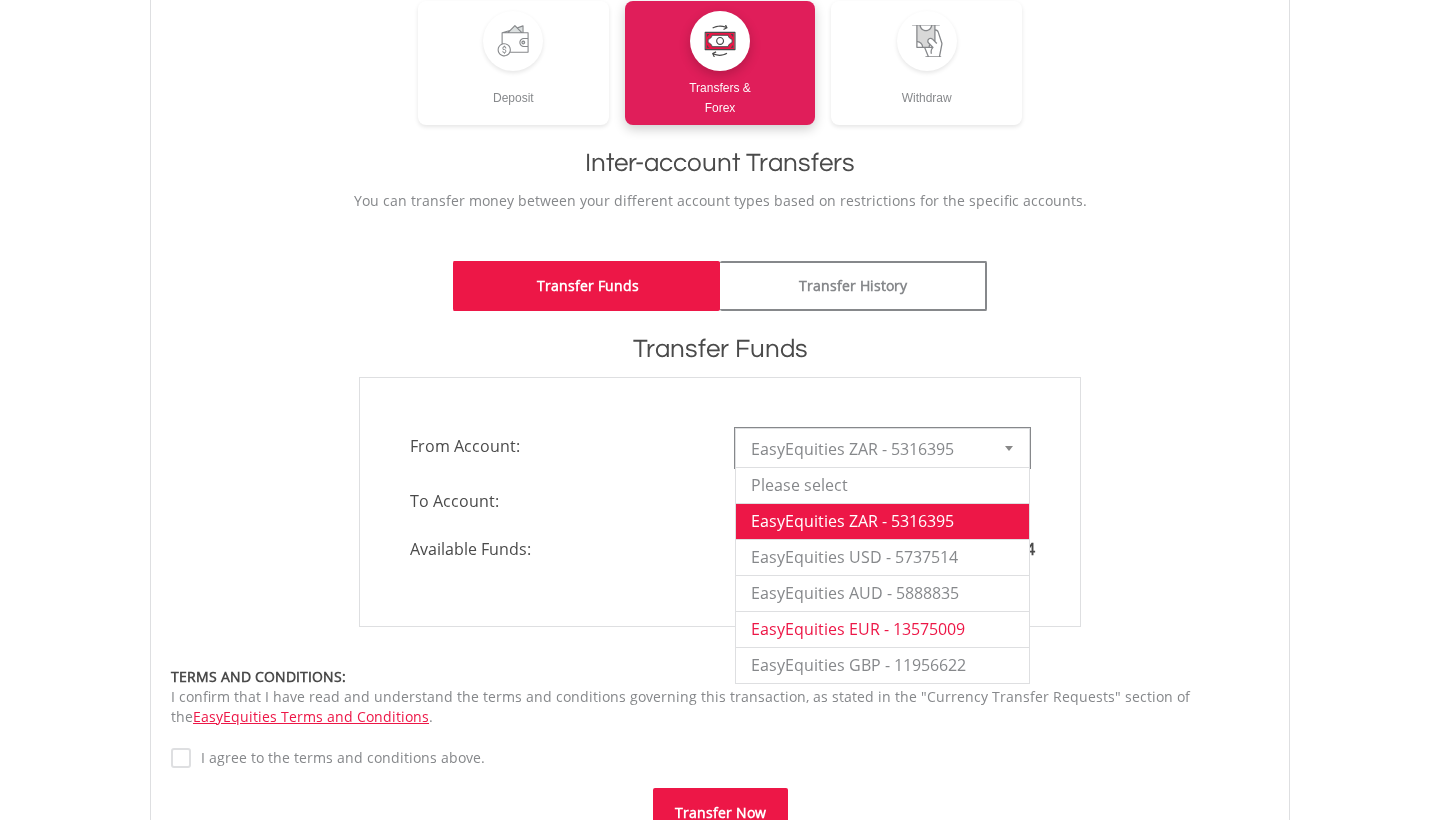 click on "EasyEquities EUR - 13575009" at bounding box center (882, 629) 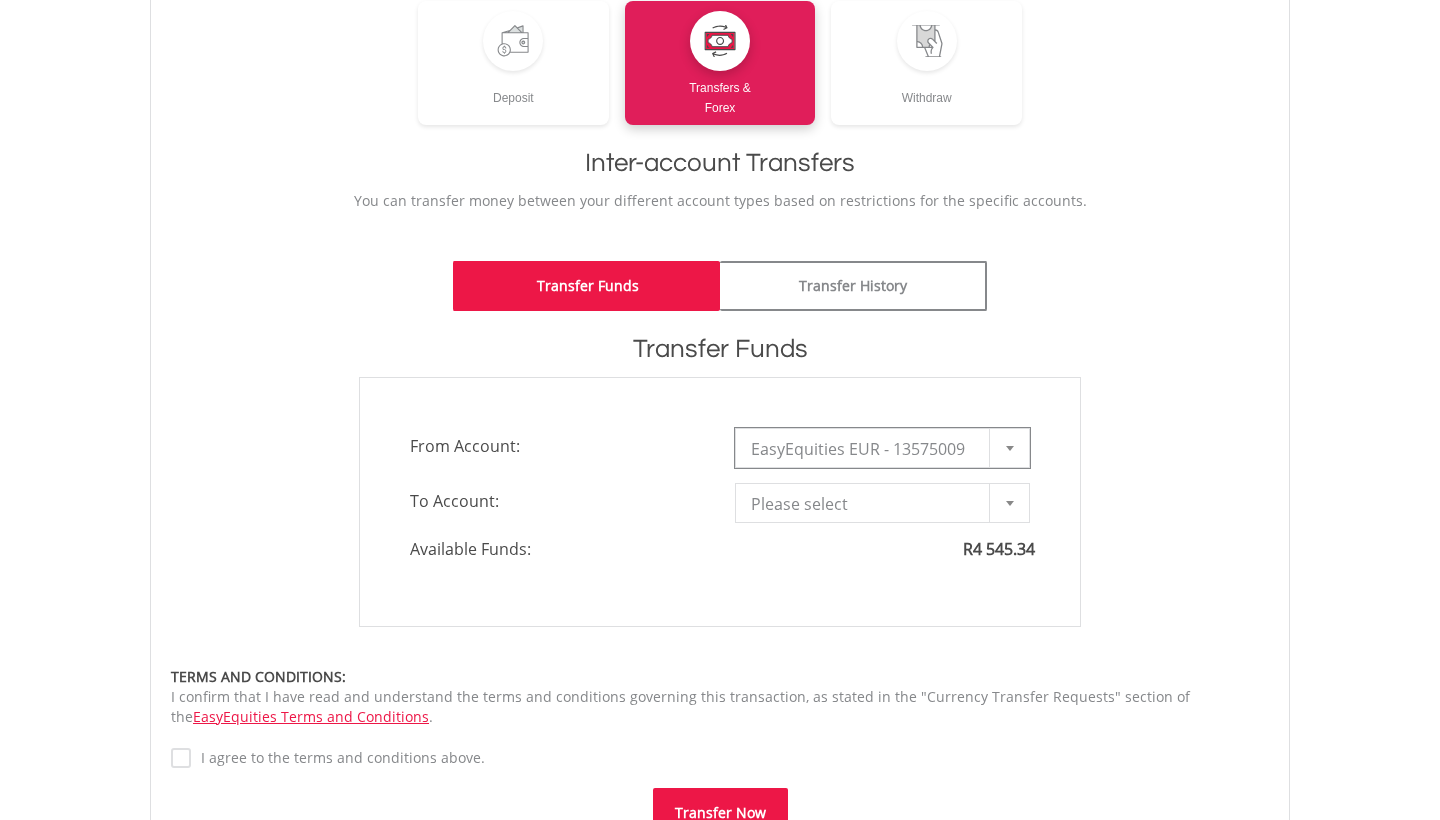 click on "Please select" at bounding box center [867, 504] 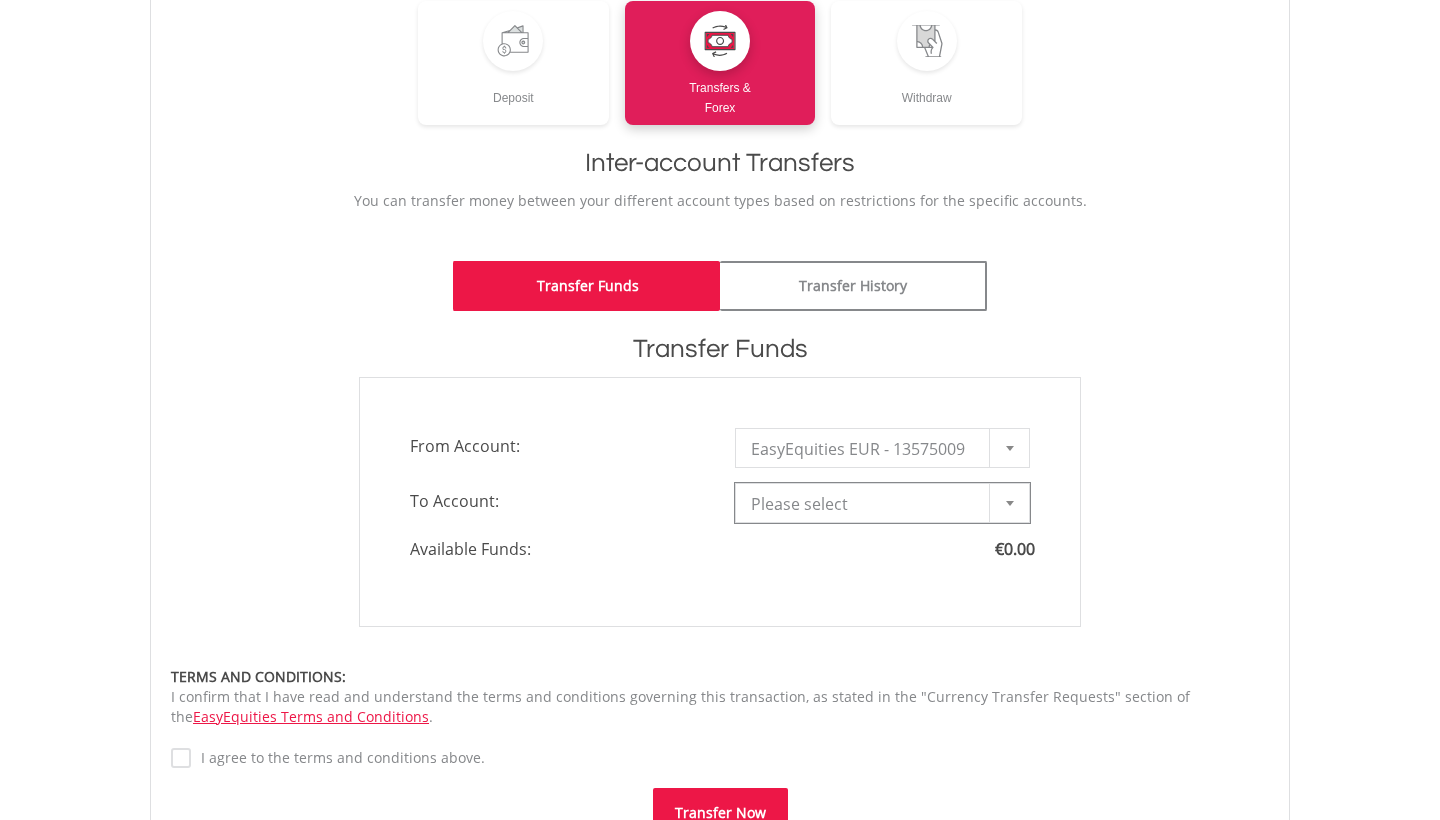 click on "Please select" at bounding box center (867, 504) 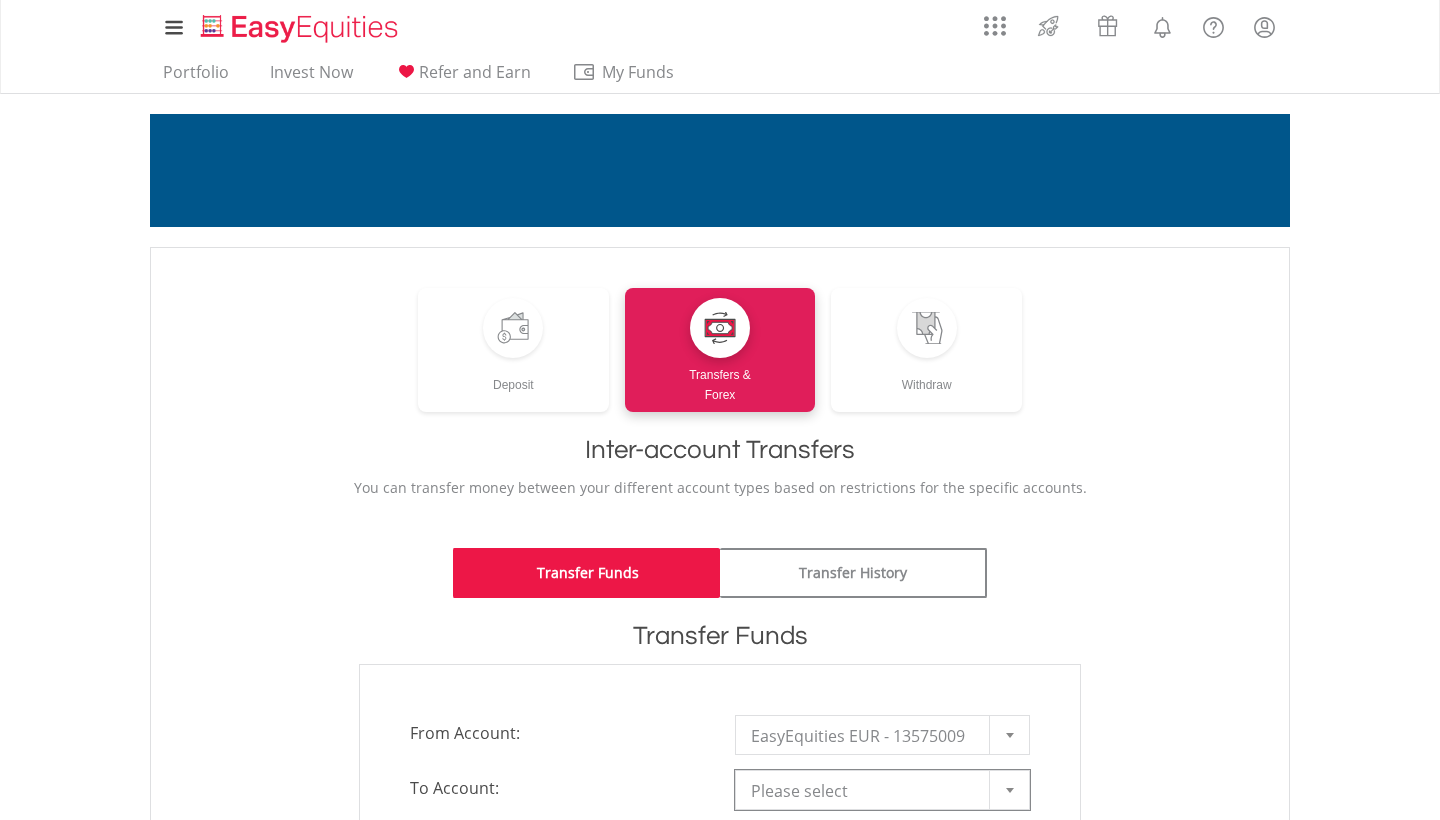 scroll, scrollTop: 0, scrollLeft: 0, axis: both 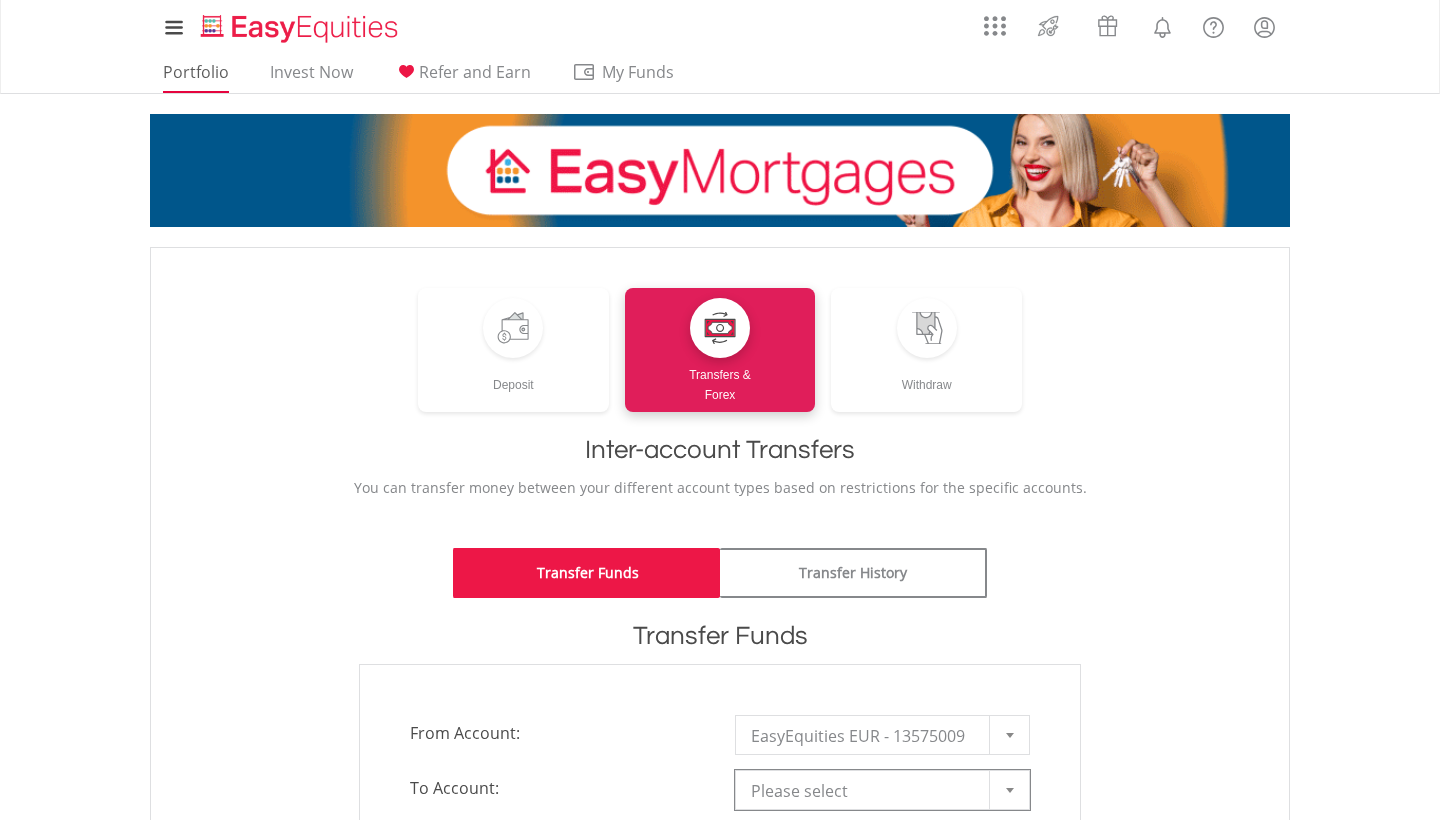 click on "Portfolio" at bounding box center [196, 77] 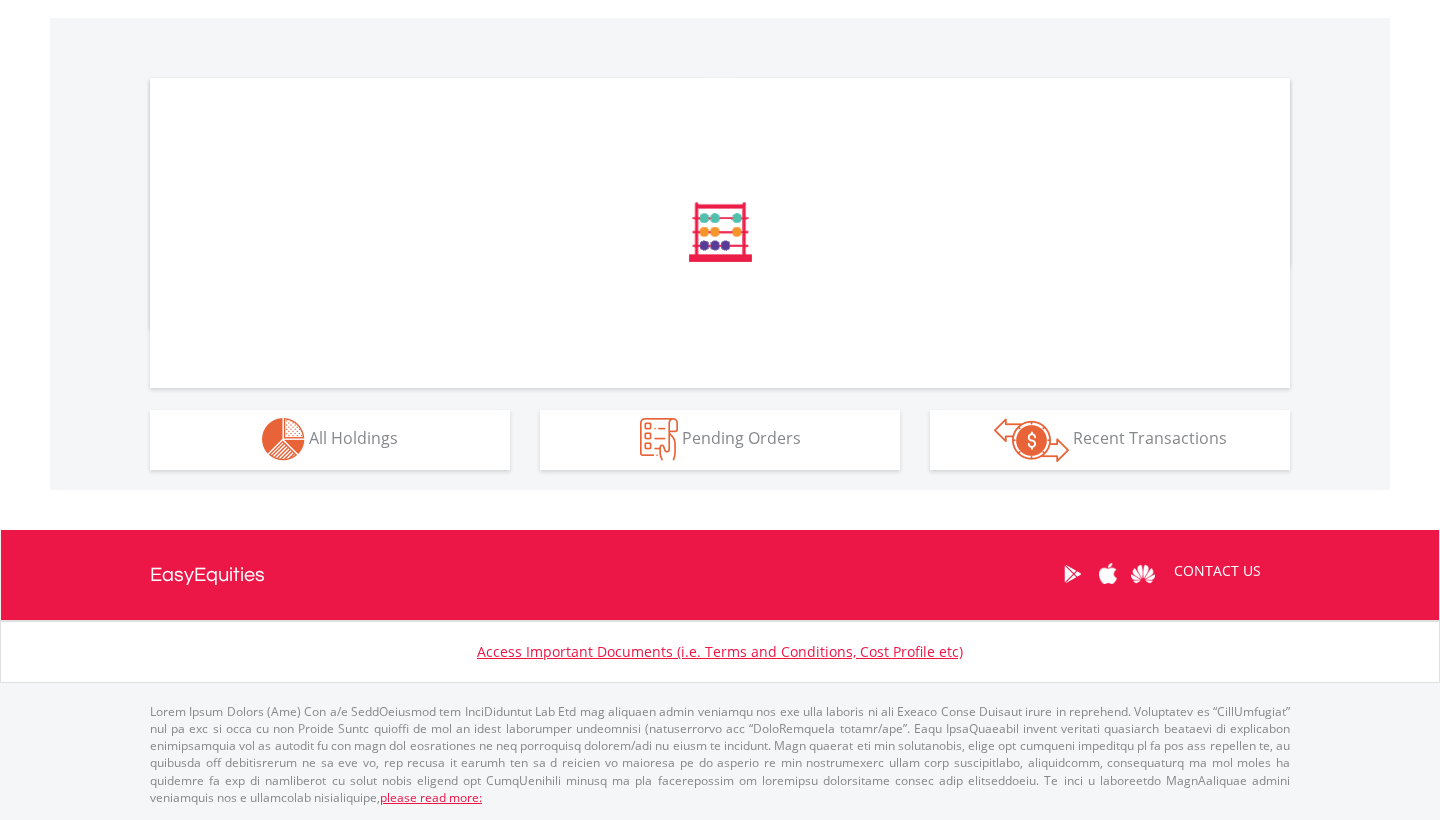 scroll, scrollTop: 599, scrollLeft: 0, axis: vertical 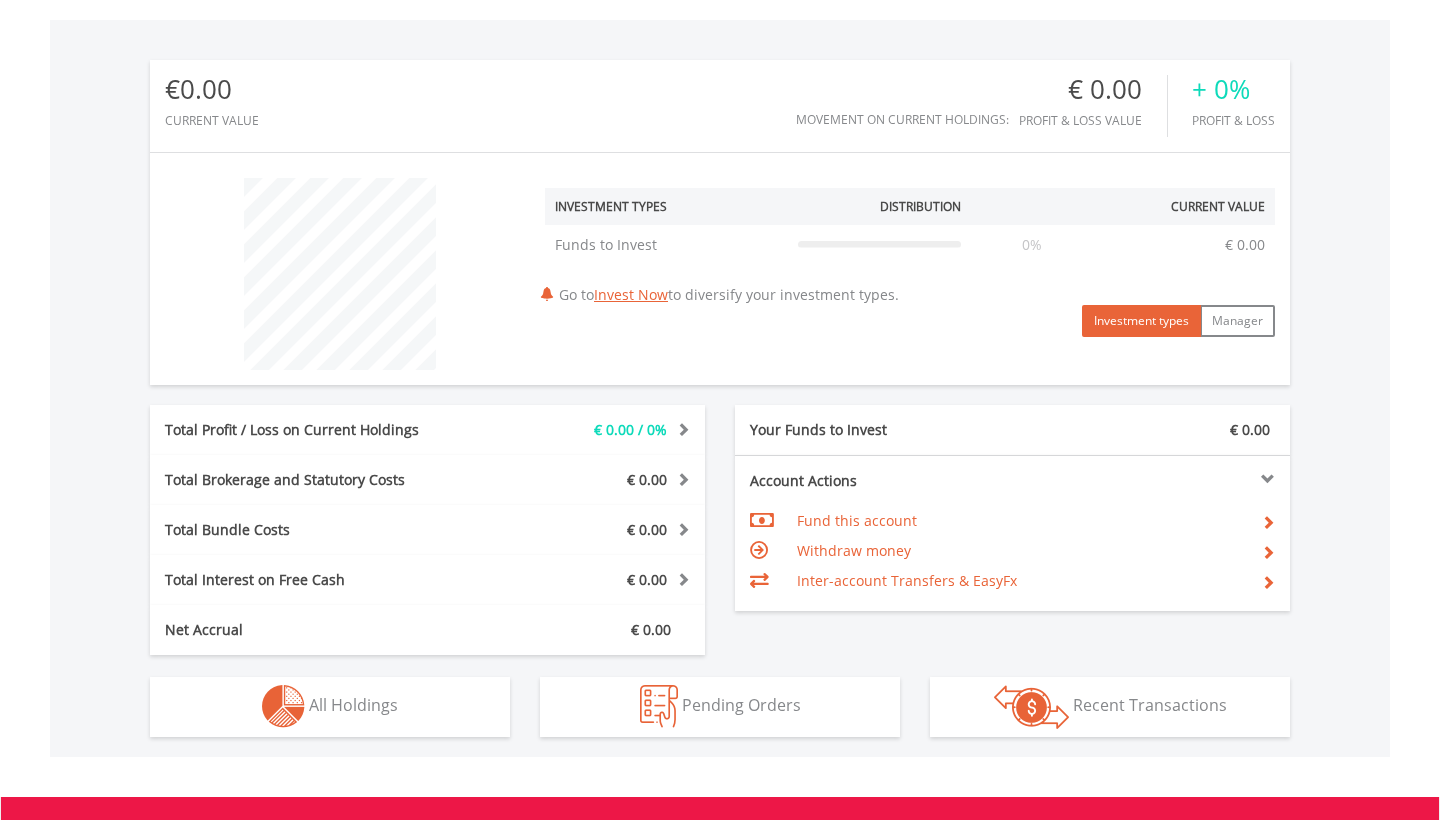 click on "Fund this account" at bounding box center (1021, 521) 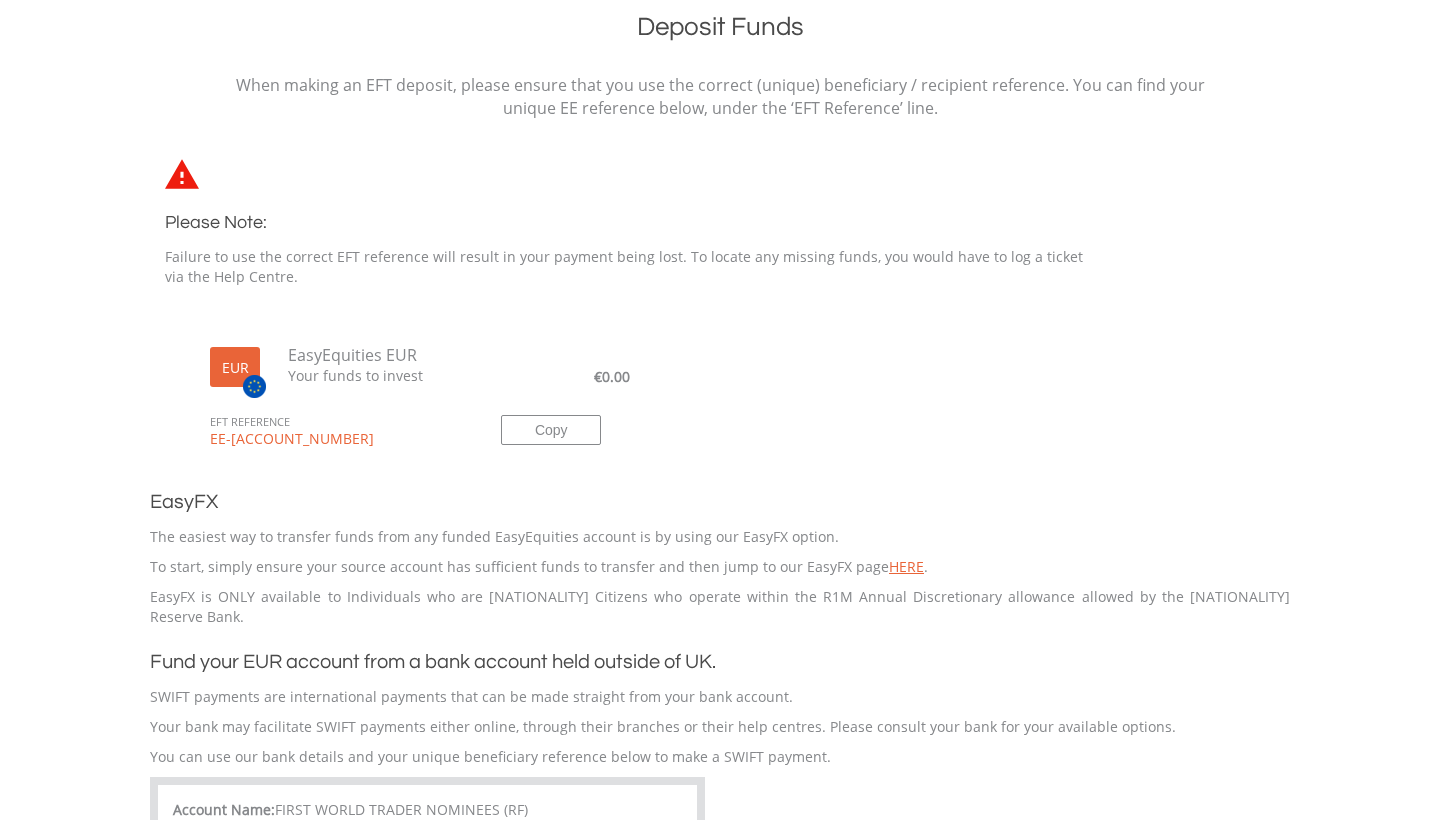 scroll, scrollTop: 486, scrollLeft: 0, axis: vertical 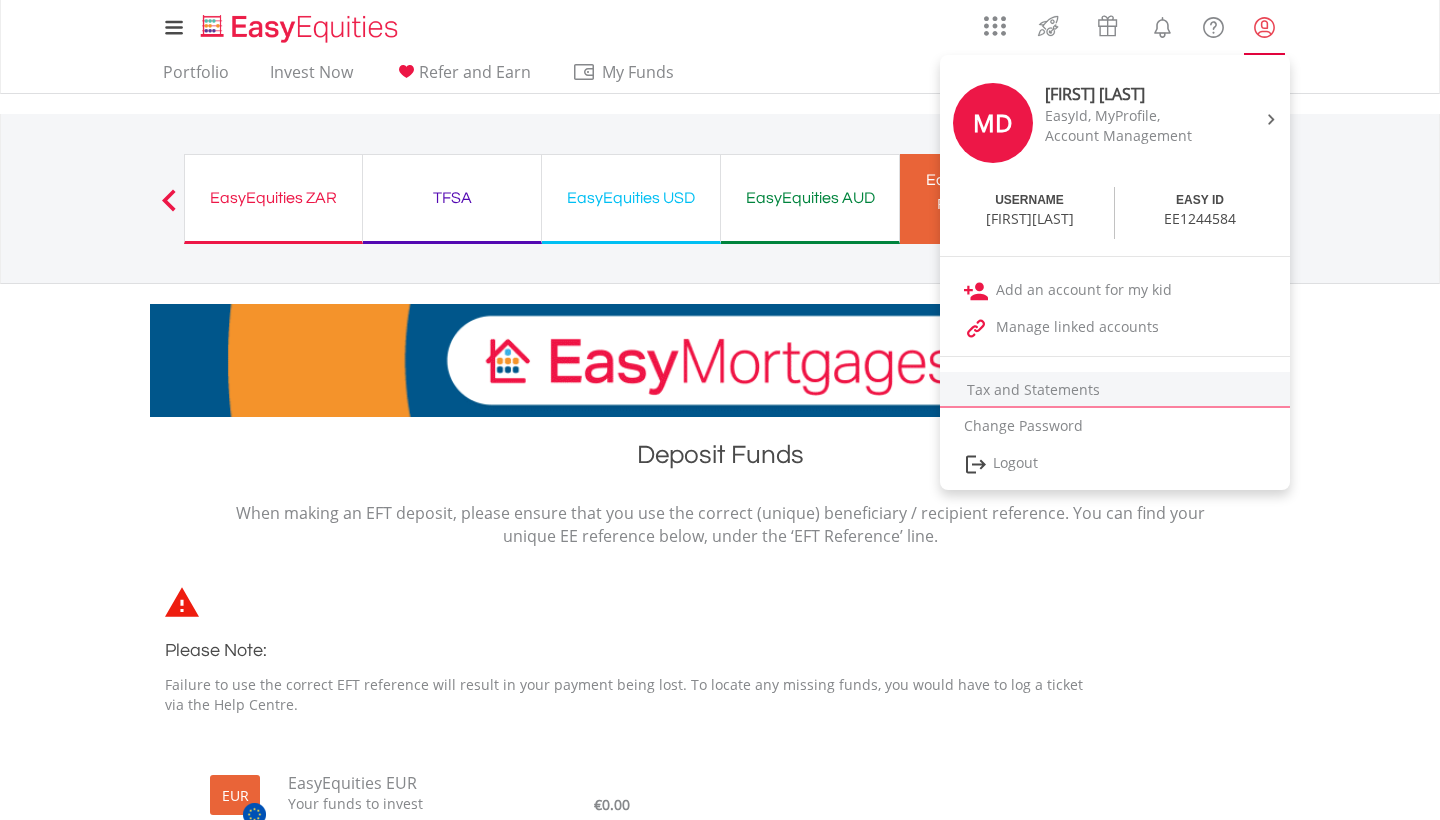 click on "Tax and Statements" at bounding box center [1115, 390] 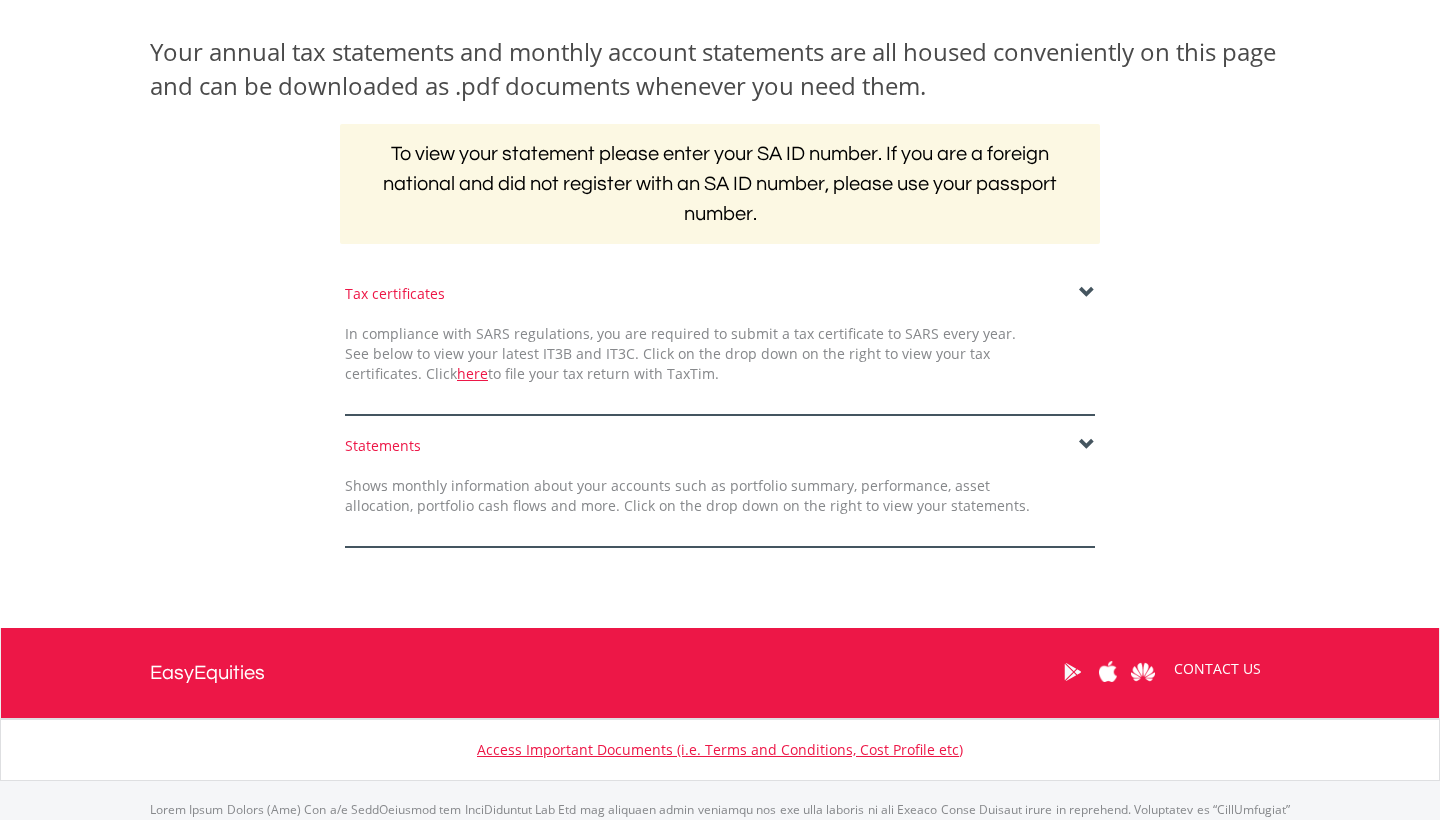 scroll, scrollTop: 297, scrollLeft: 0, axis: vertical 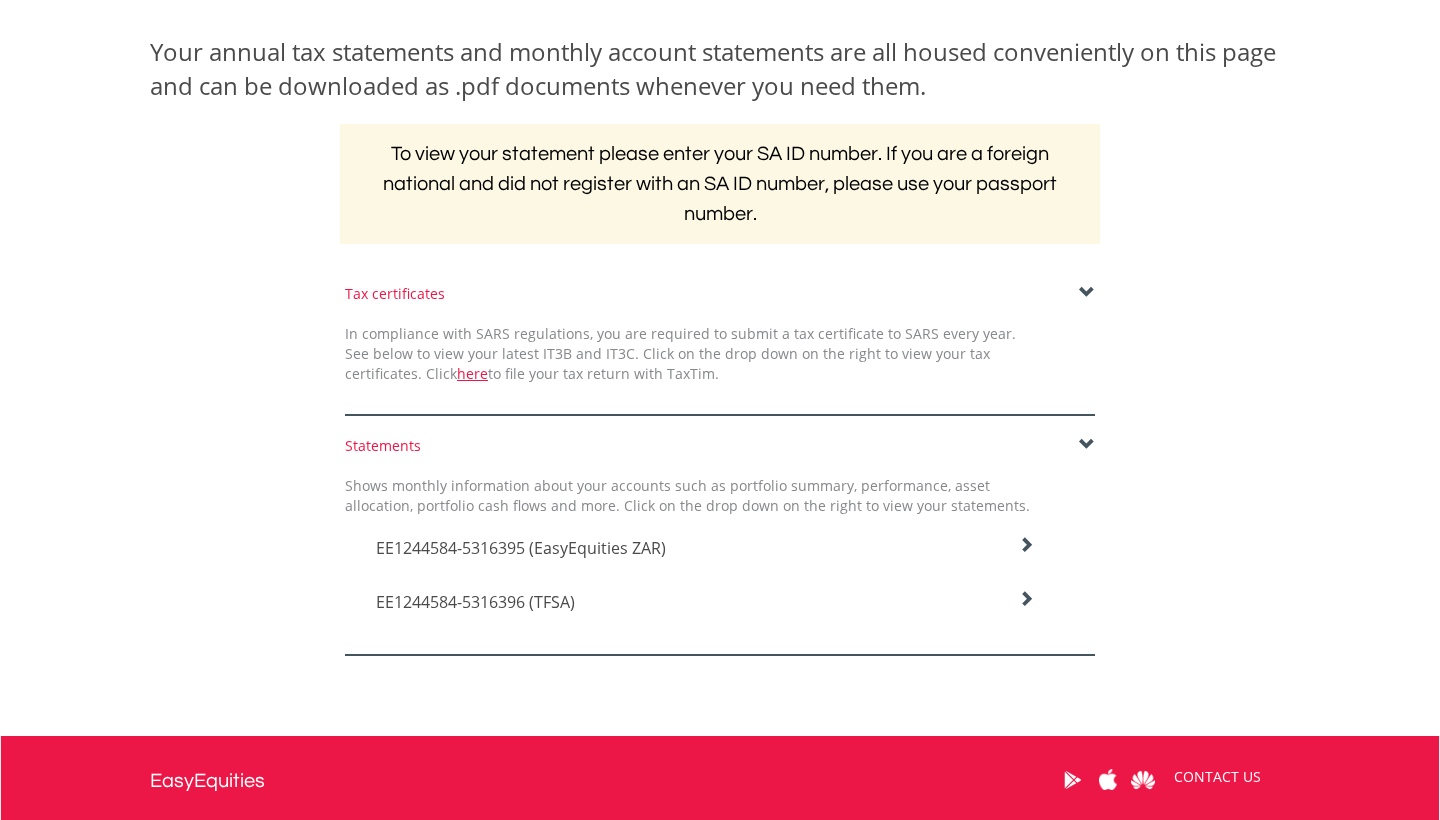 click at bounding box center [1026, 545] 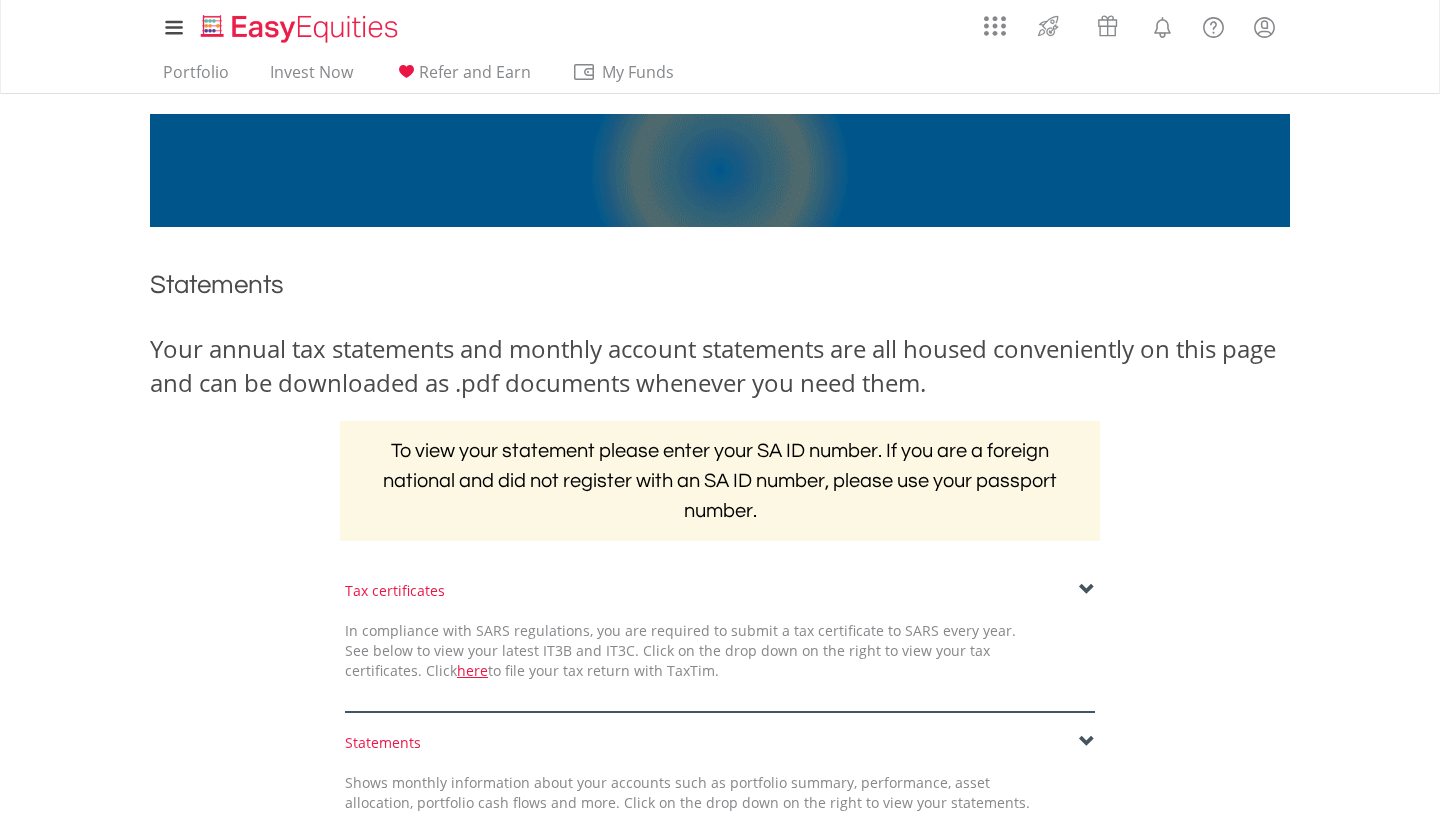 scroll, scrollTop: 0, scrollLeft: 0, axis: both 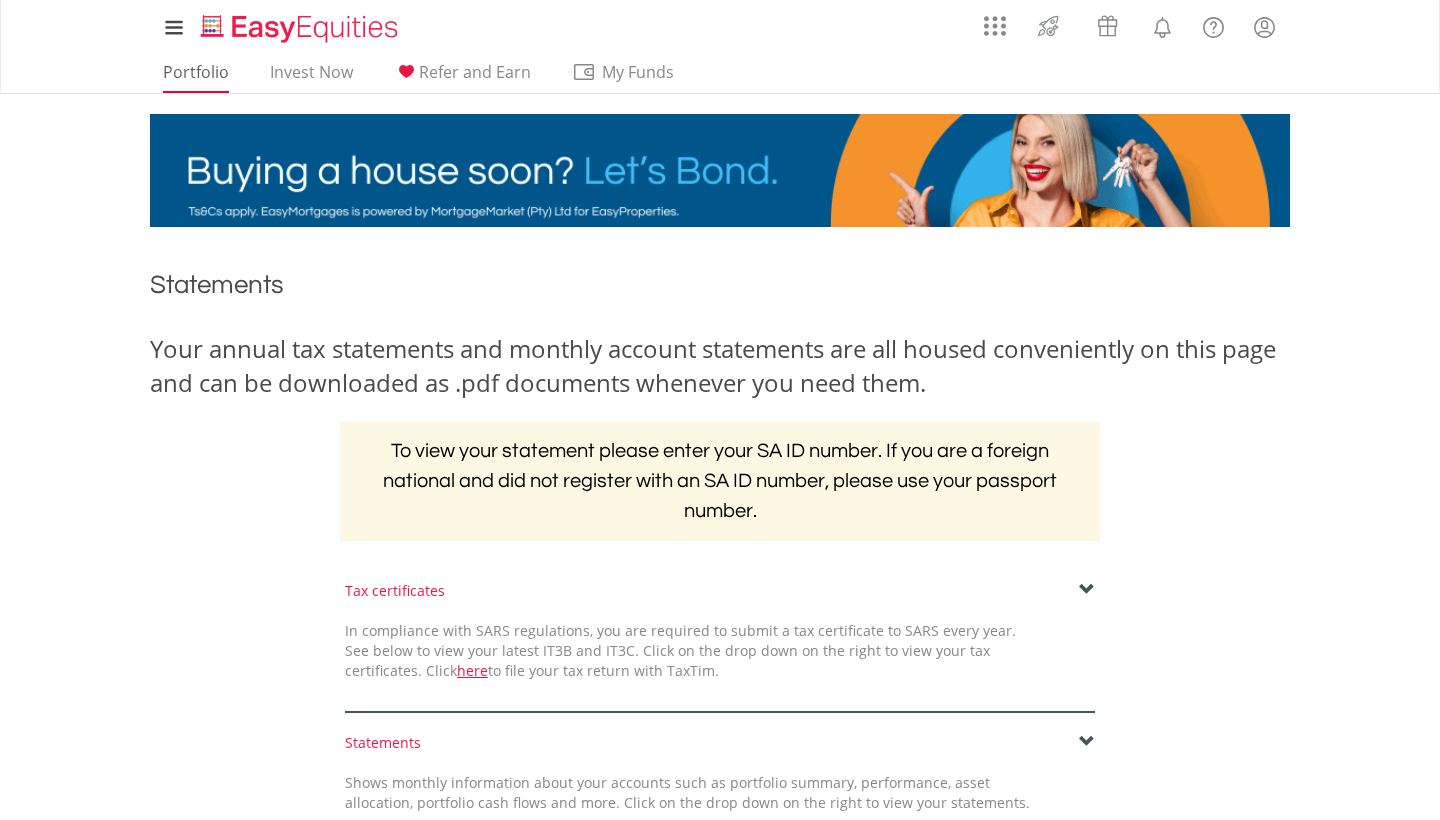 click on "Portfolio" at bounding box center [196, 77] 